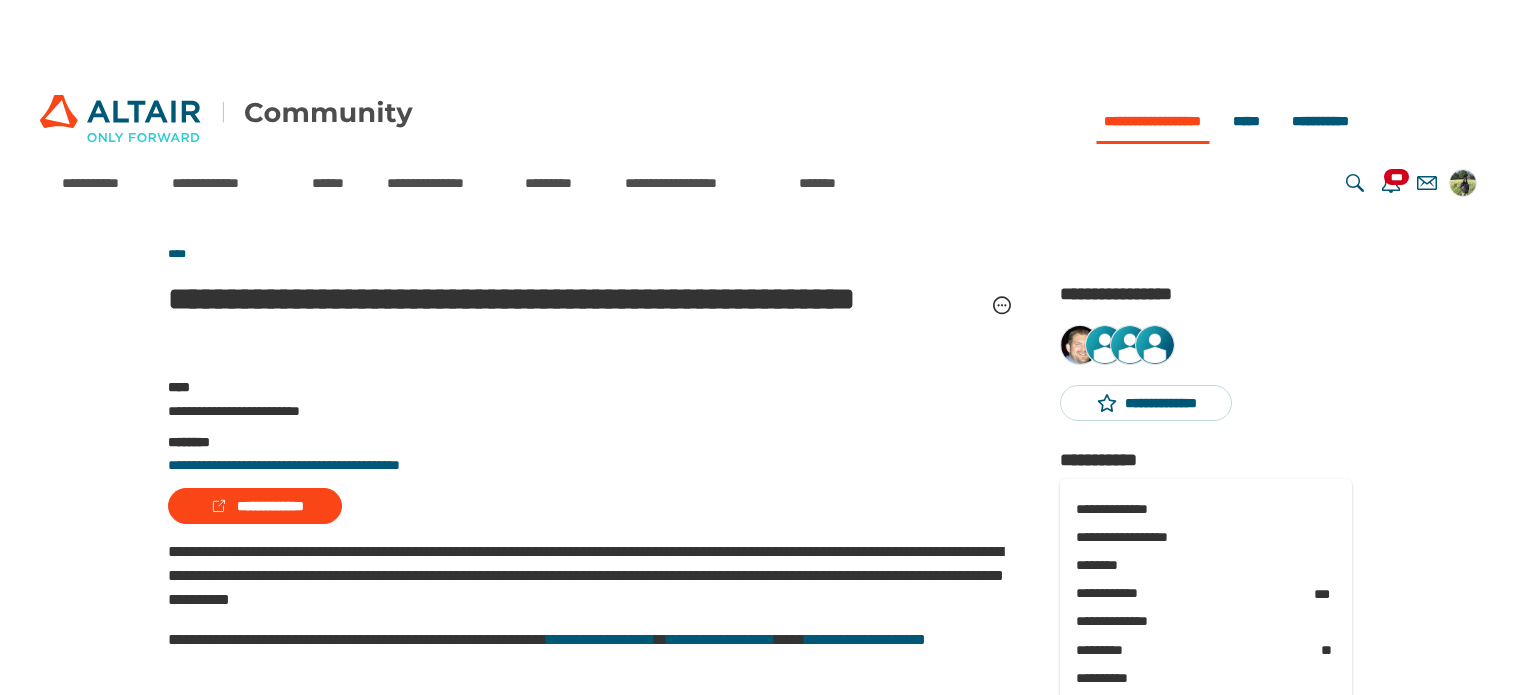 scroll, scrollTop: 0, scrollLeft: 0, axis: both 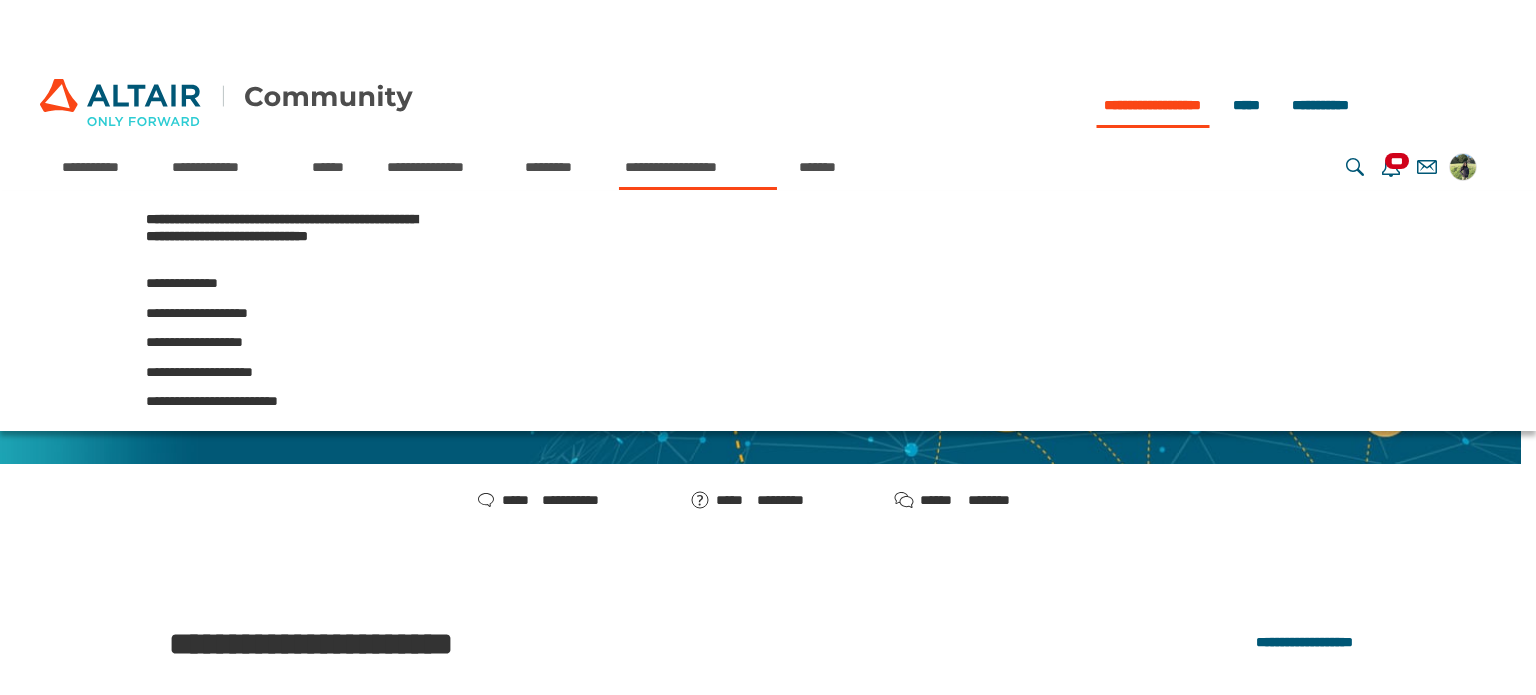 drag, startPoint x: 0, startPoint y: 0, endPoint x: 329, endPoint y: 545, distance: 636.60504 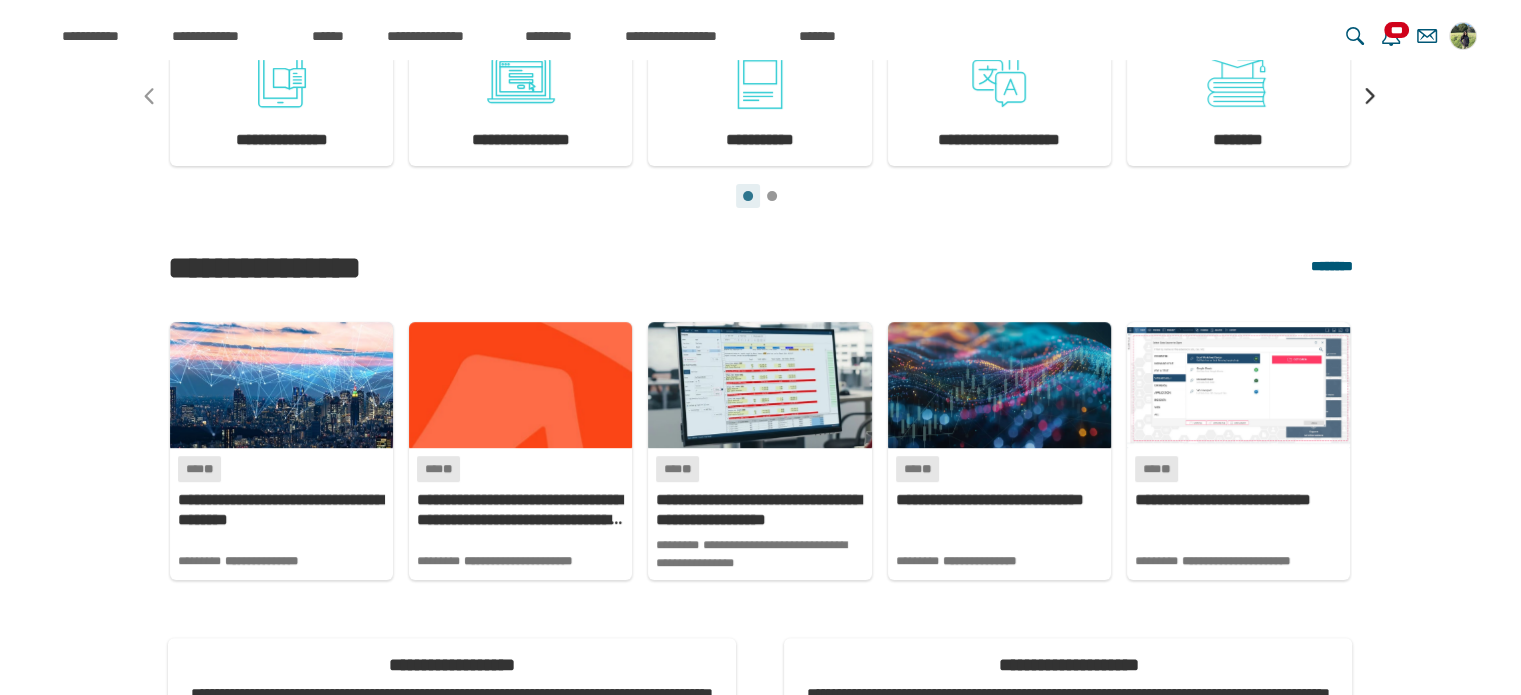 scroll, scrollTop: 824, scrollLeft: 0, axis: vertical 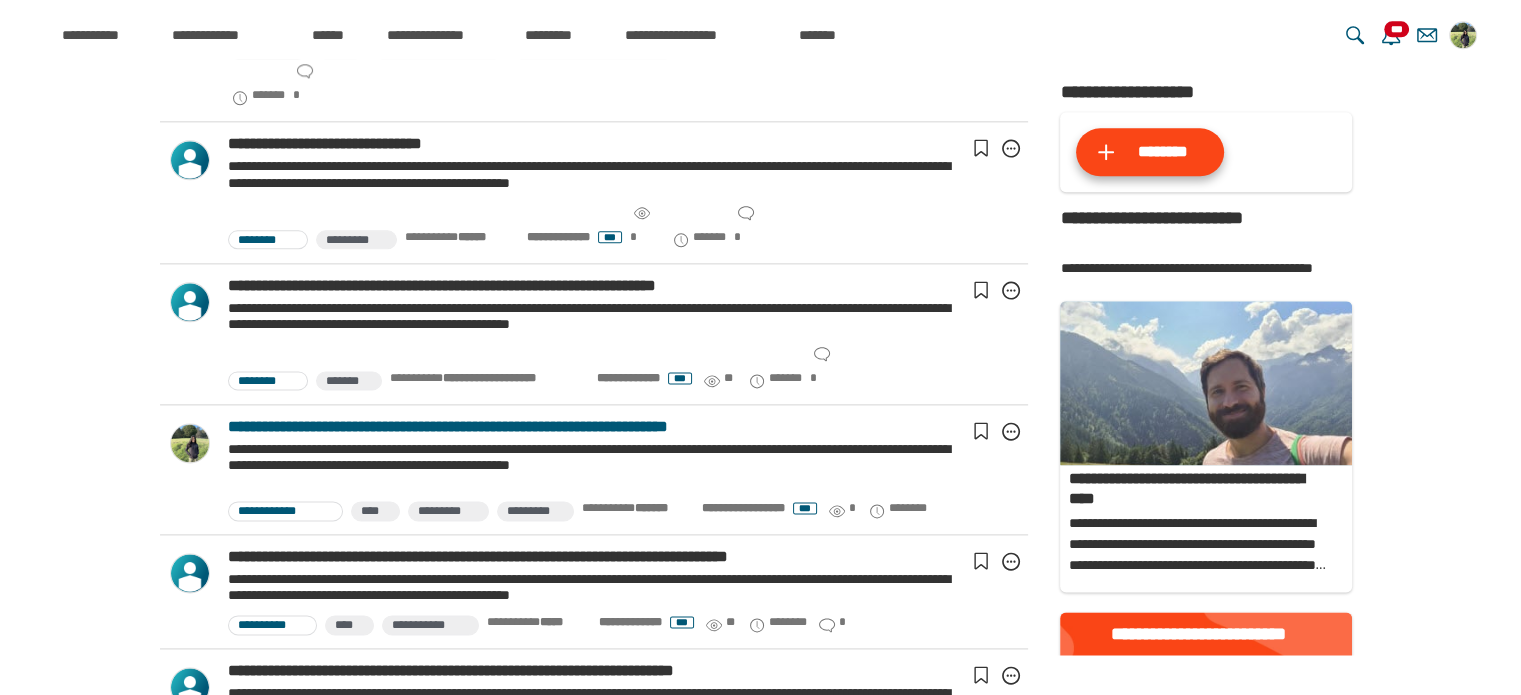 click on "**********" at bounding box center (594, 427) 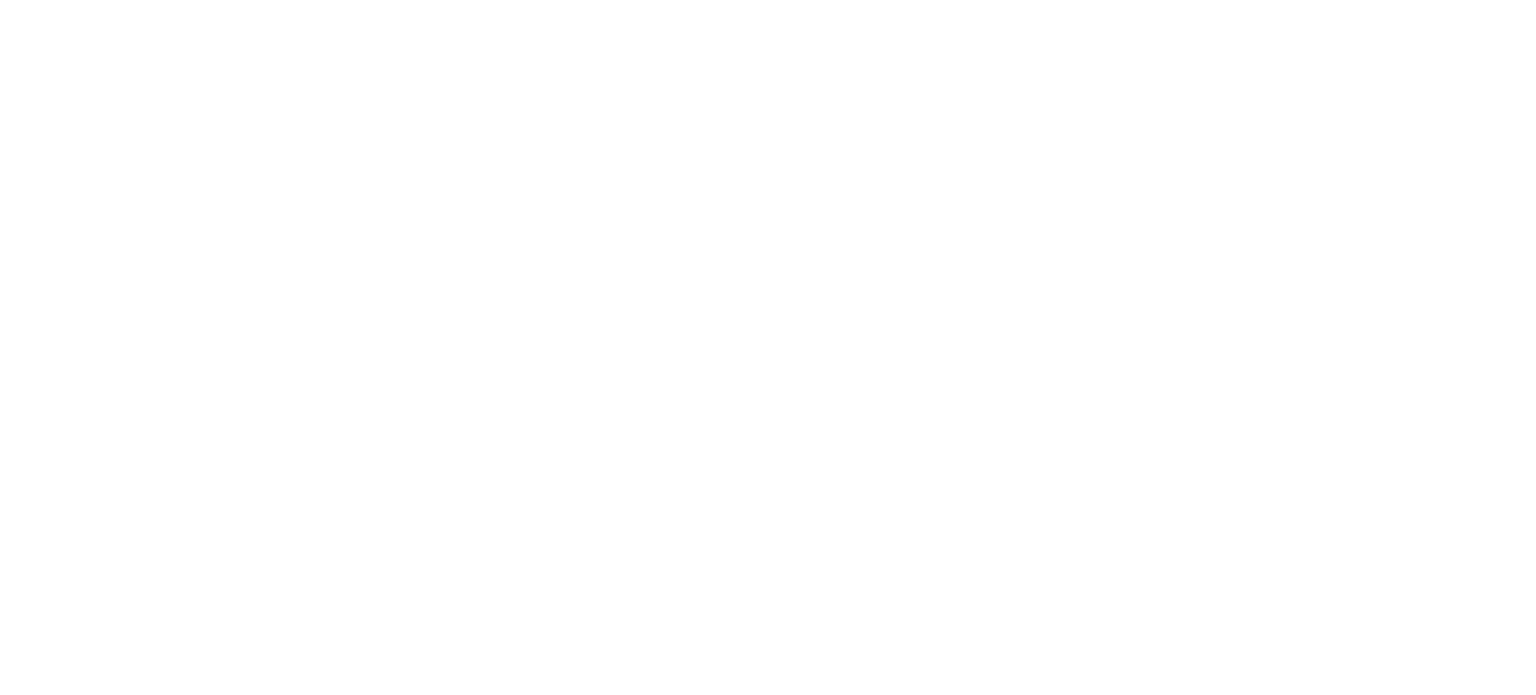 scroll, scrollTop: 0, scrollLeft: 0, axis: both 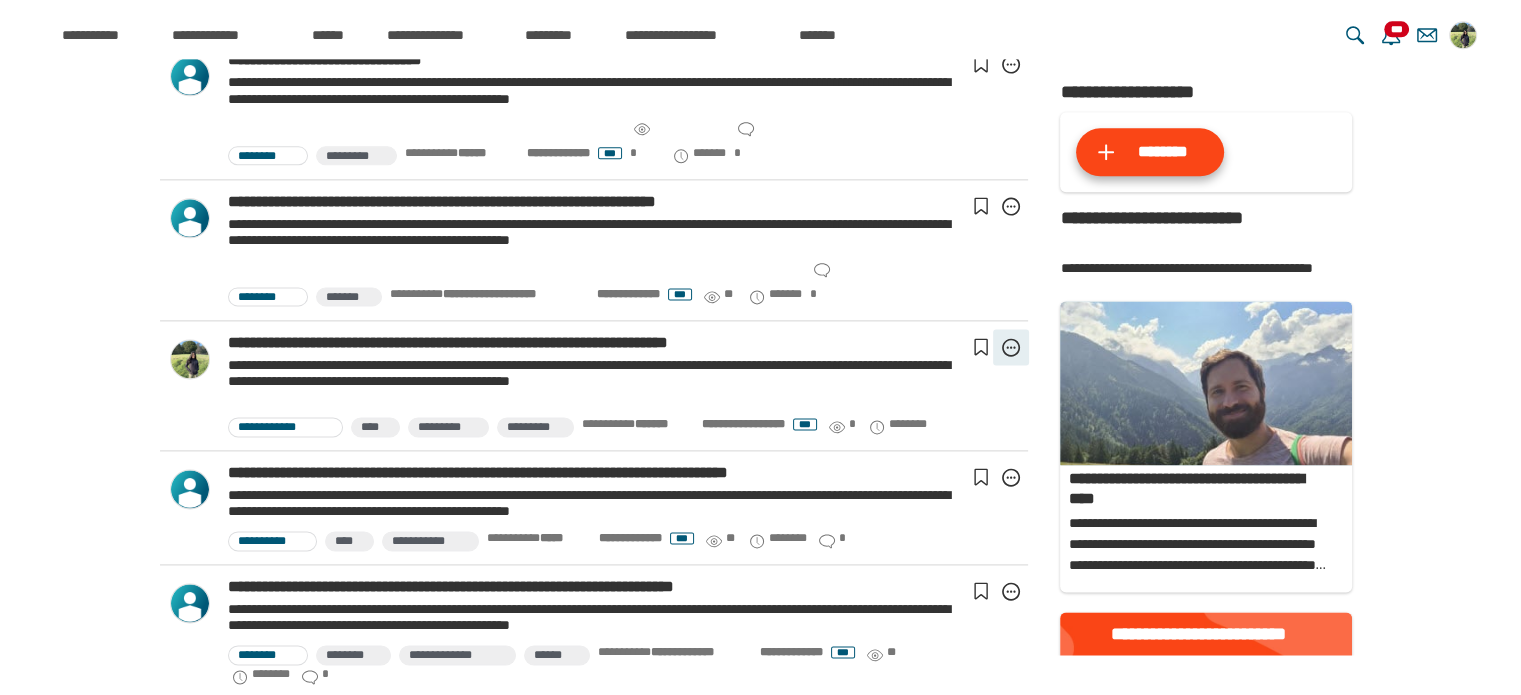 click on "**********" at bounding box center (1011, 347) 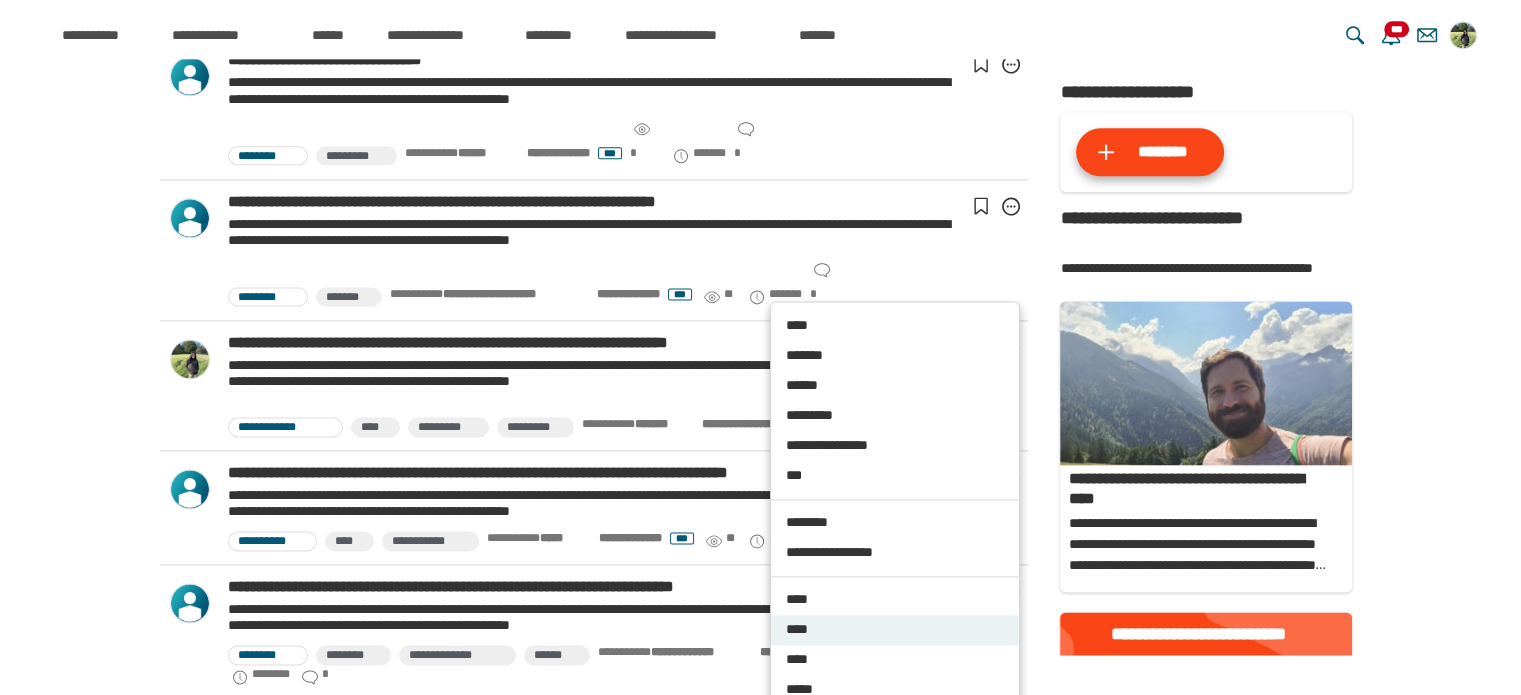 click on "****" at bounding box center (895, 630) 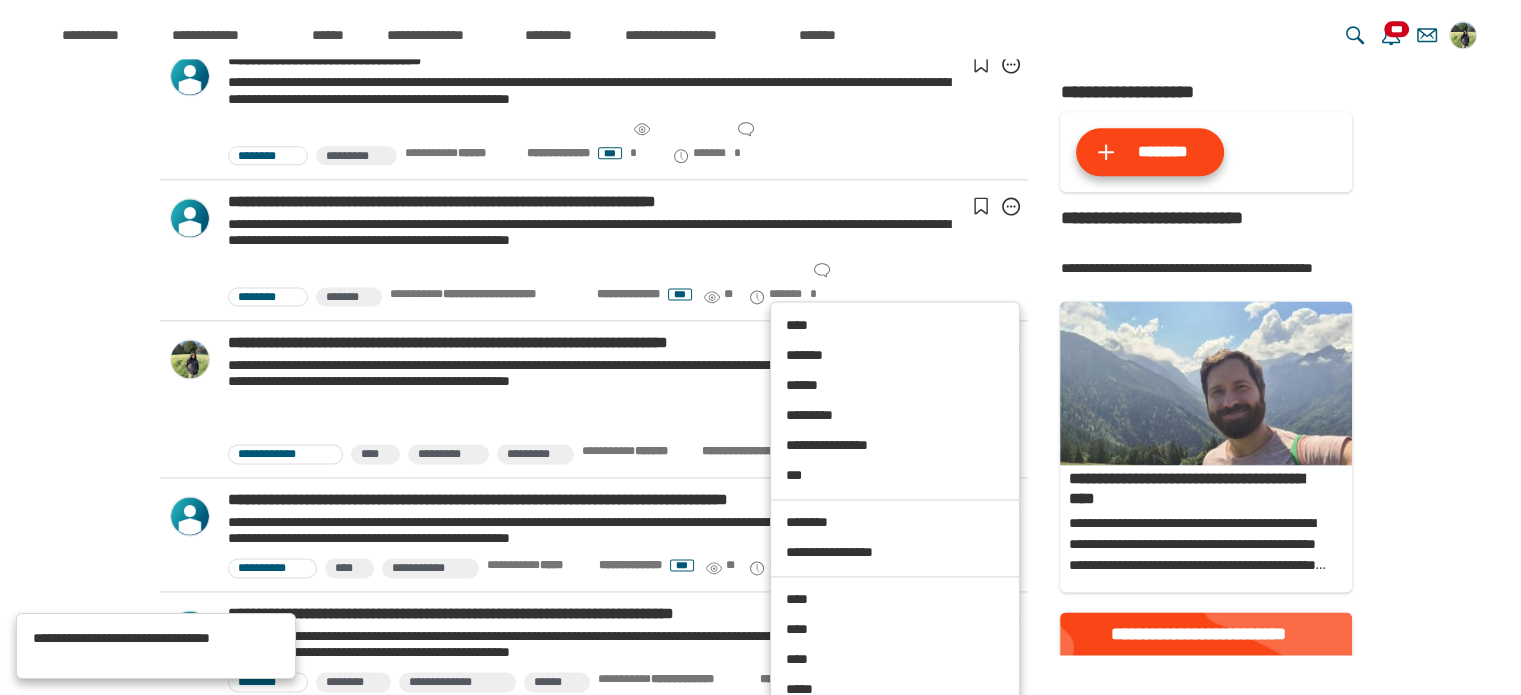 click on "**********" at bounding box center (598, 437) 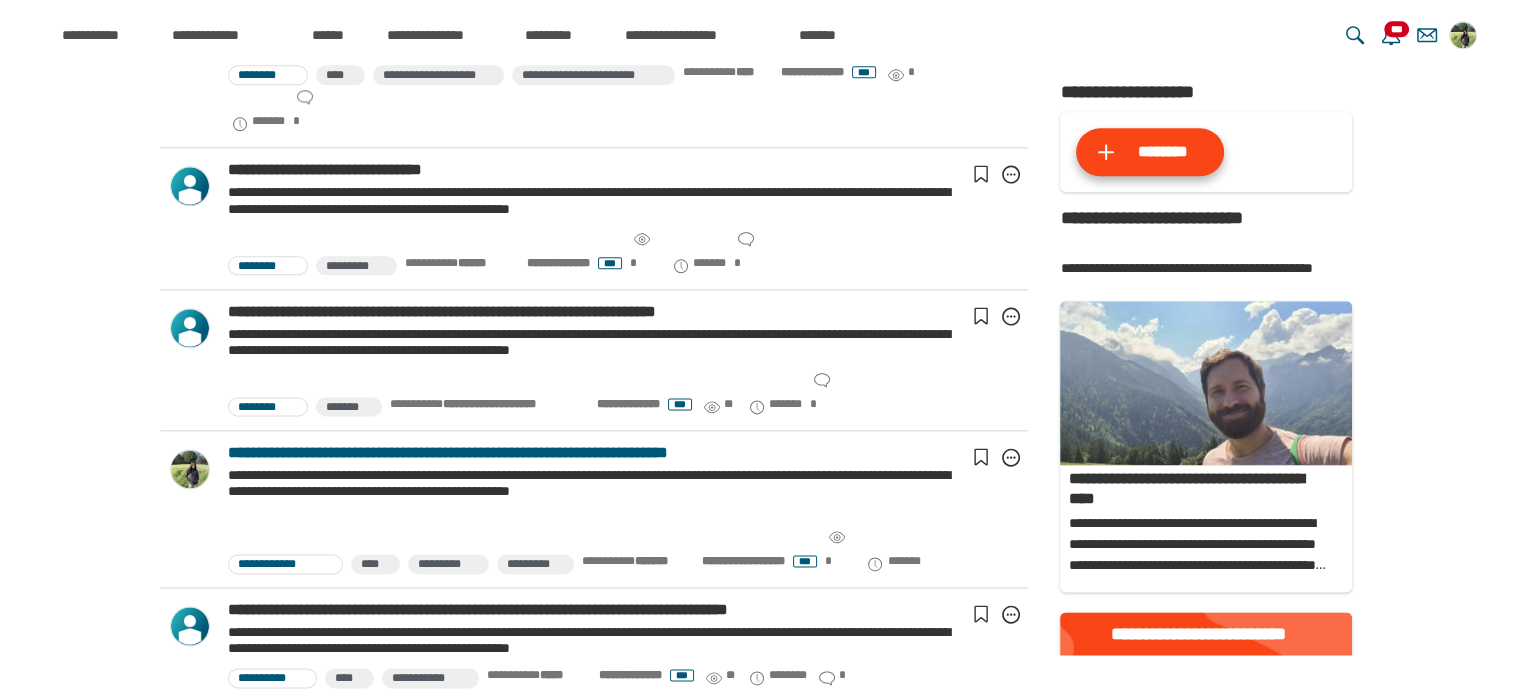 scroll, scrollTop: 2459, scrollLeft: 0, axis: vertical 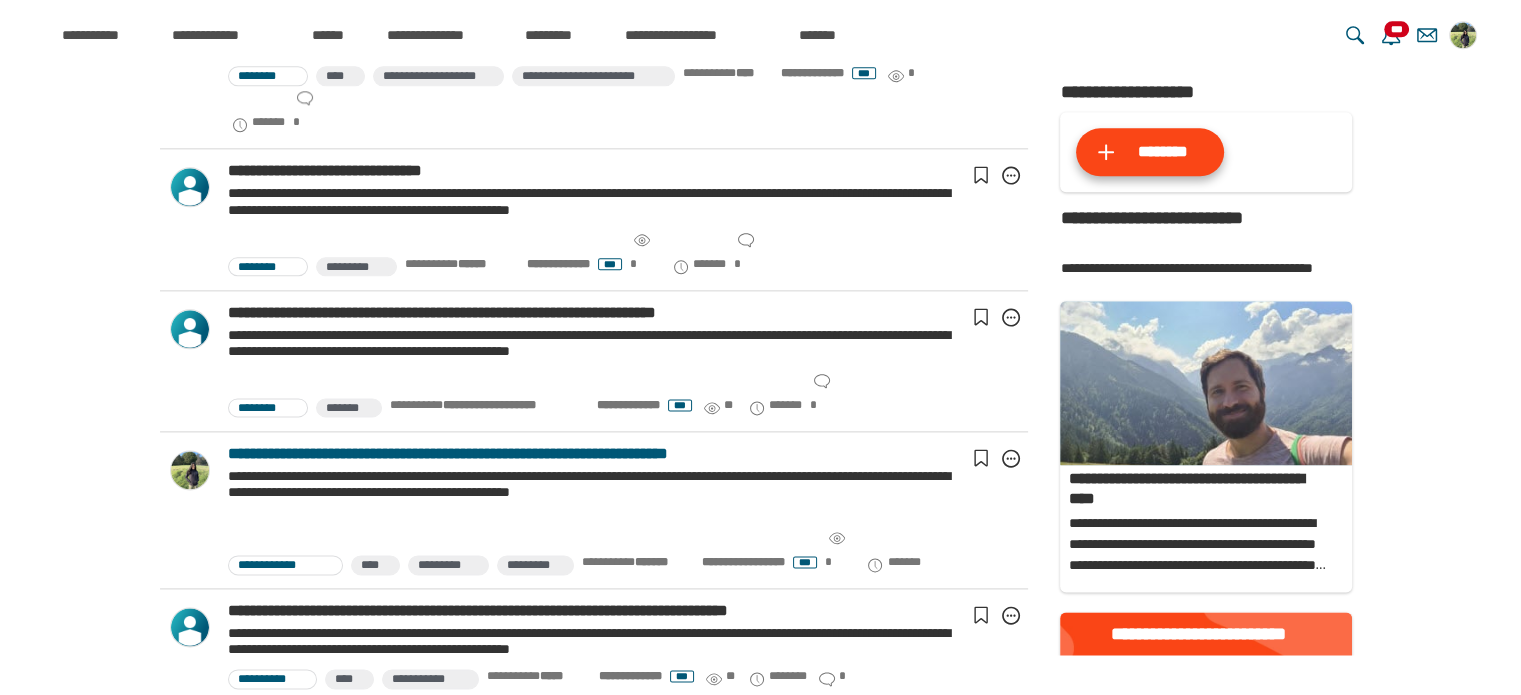 click on "**********" at bounding box center [594, 454] 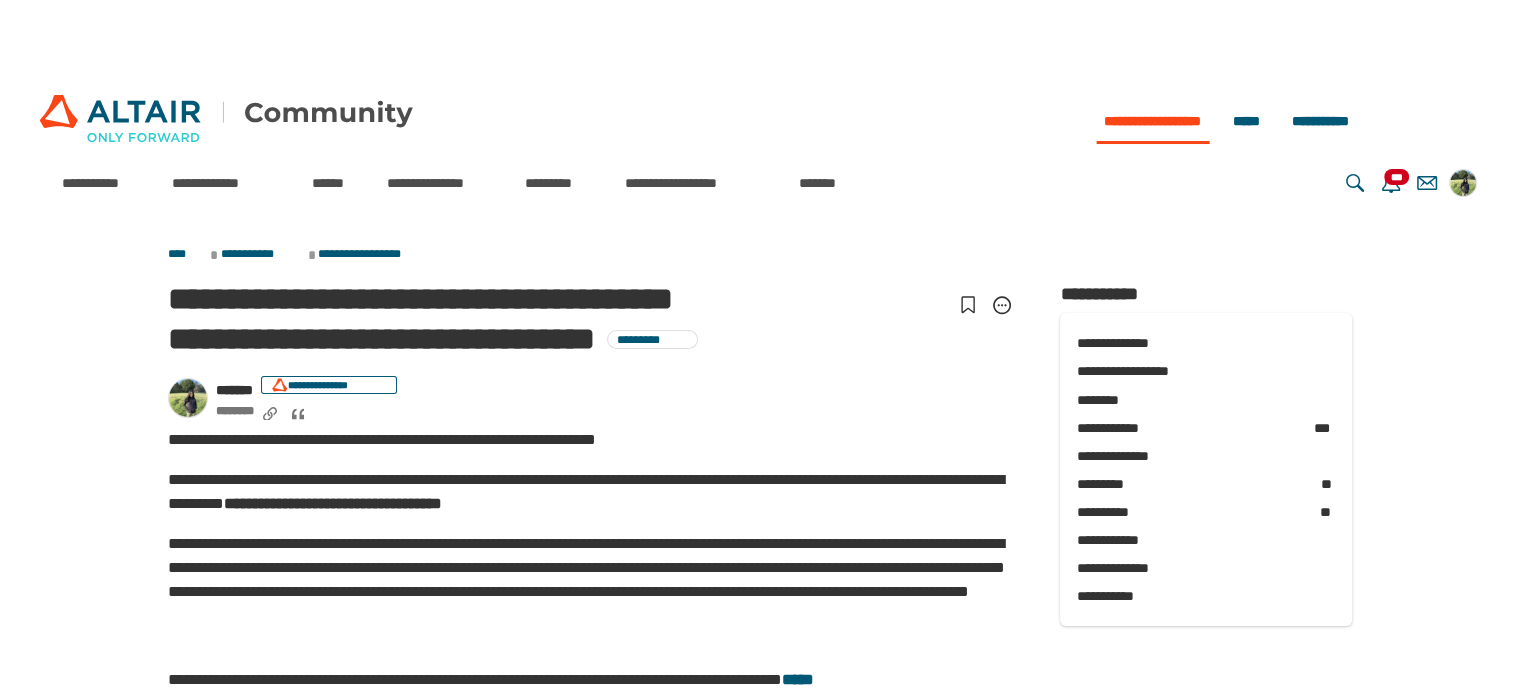 scroll, scrollTop: 0, scrollLeft: 0, axis: both 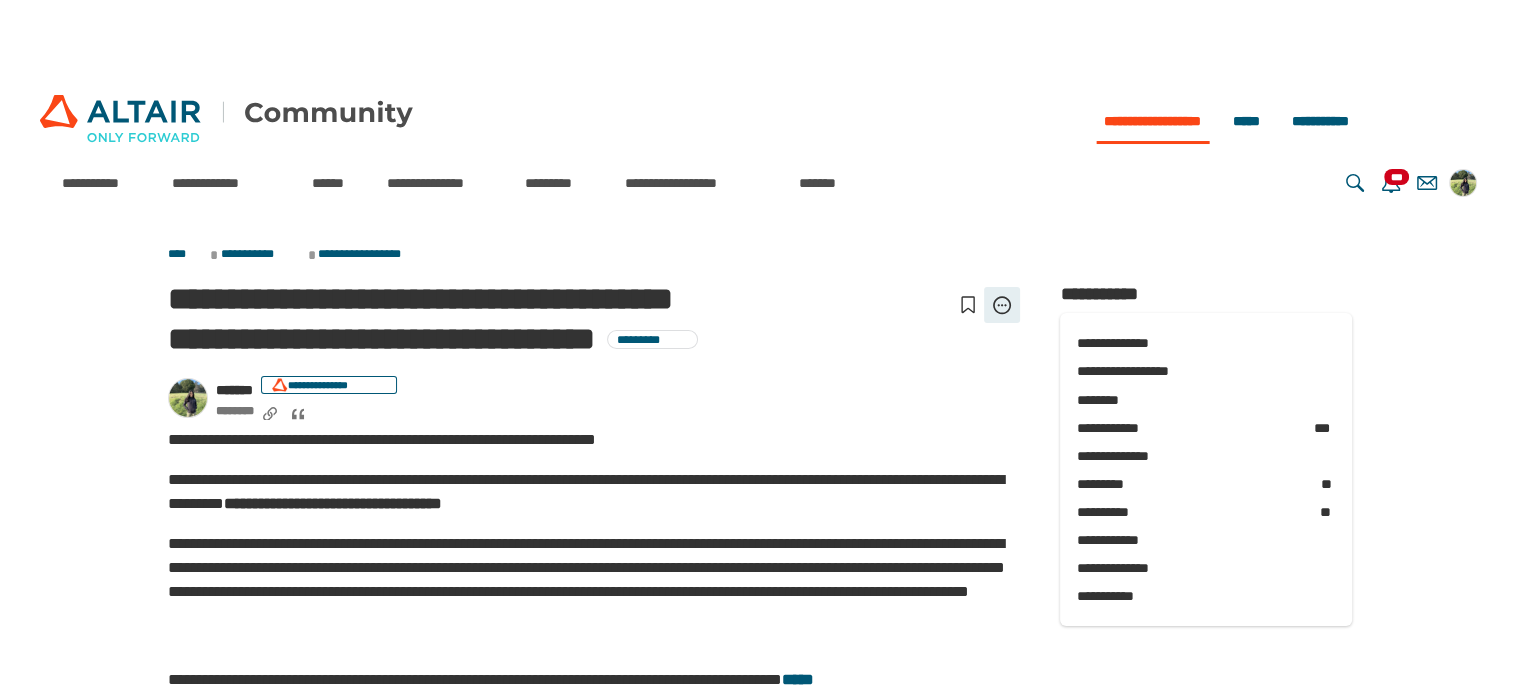 click on "**********" at bounding box center (1002, 305) 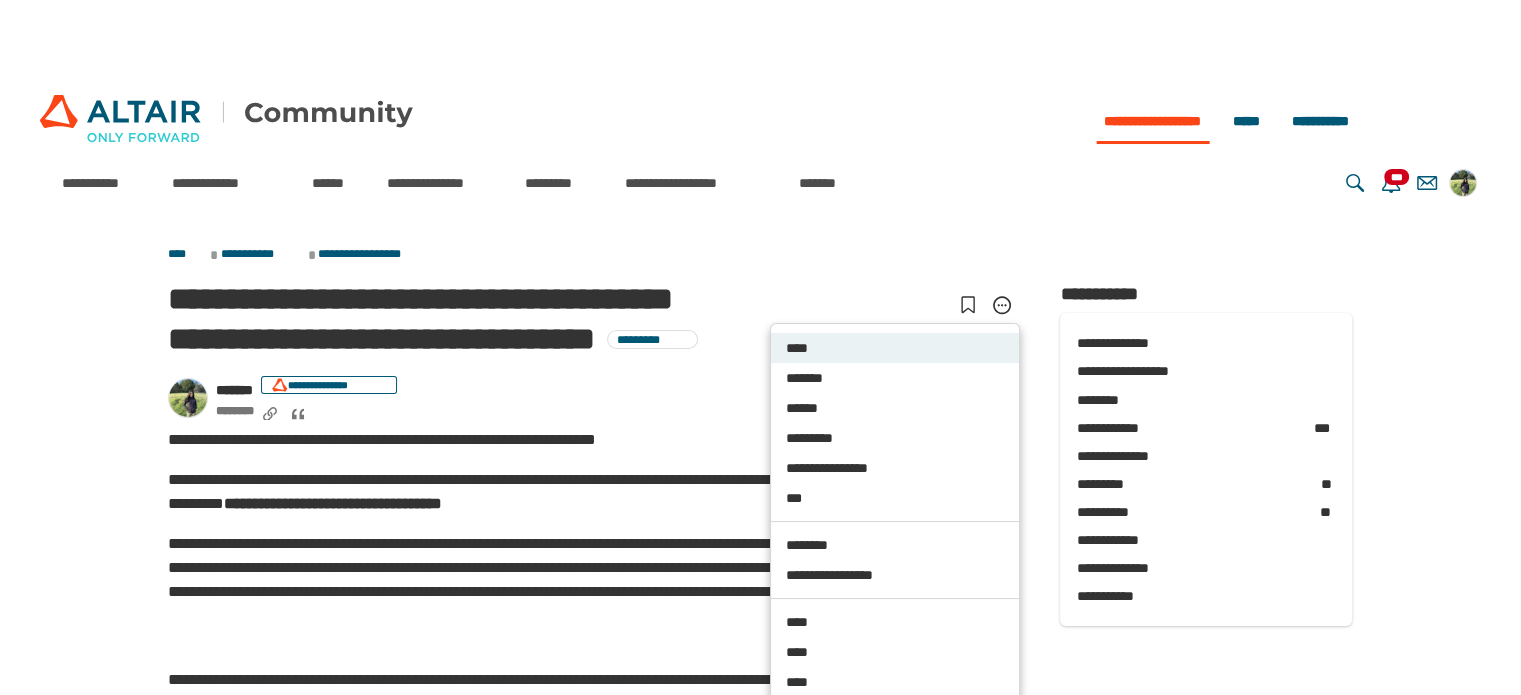 click on "****" at bounding box center [895, 348] 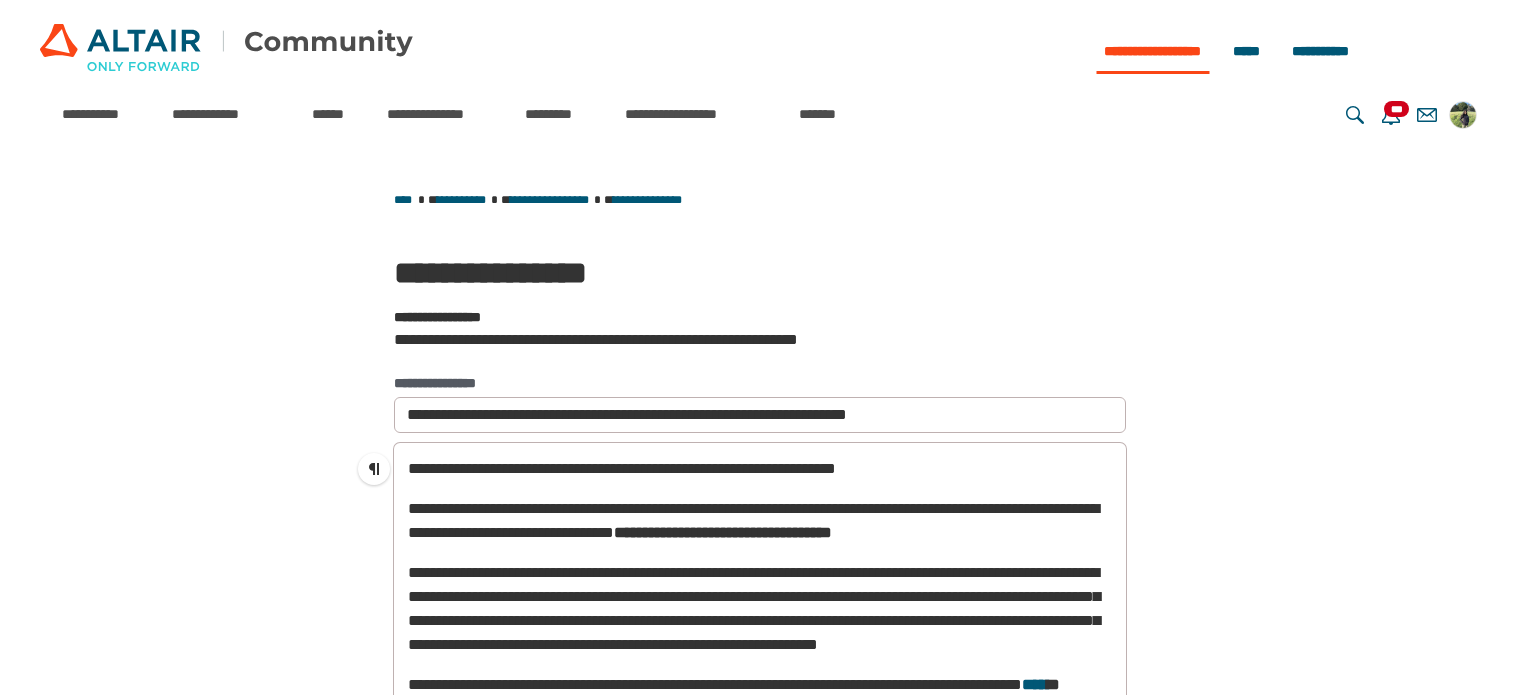 scroll, scrollTop: 811, scrollLeft: 0, axis: vertical 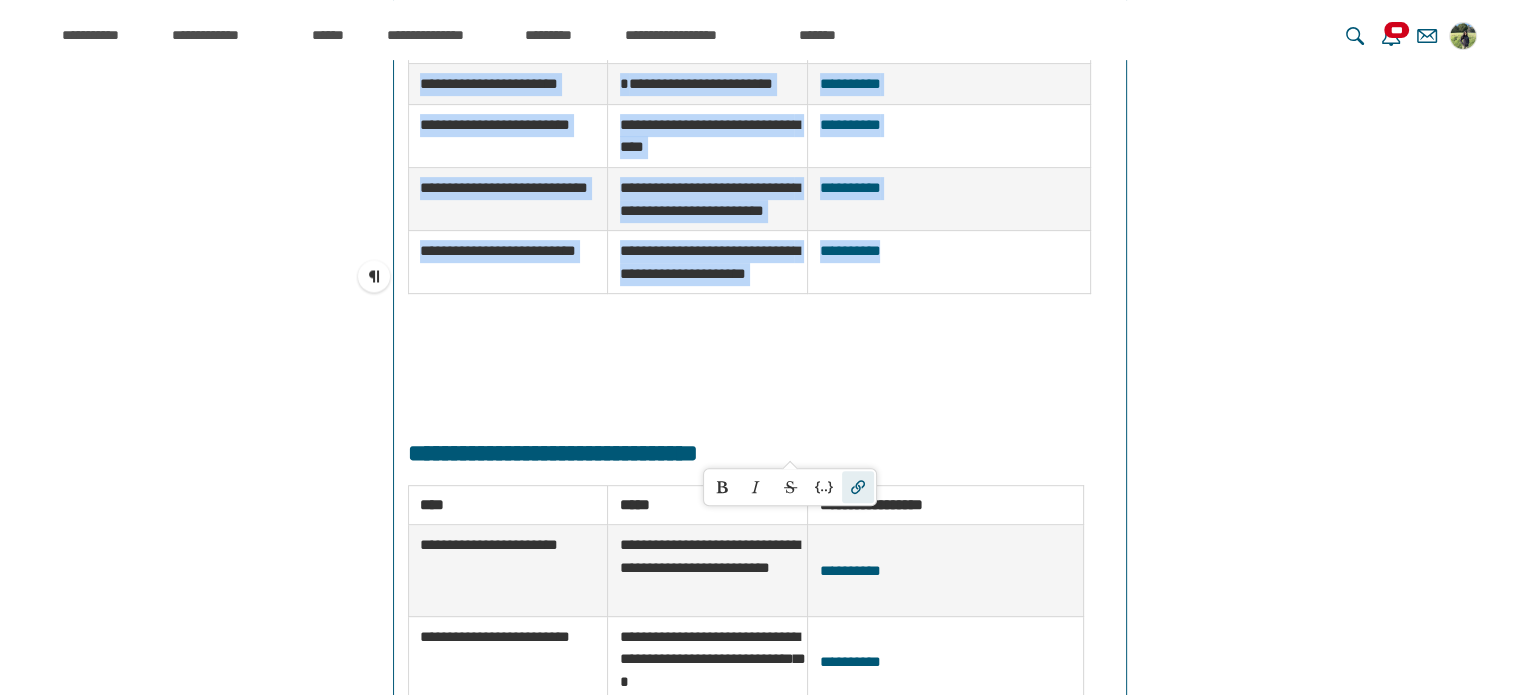 drag, startPoint x: 419, startPoint y: 115, endPoint x: 1016, endPoint y: 416, distance: 668.5881 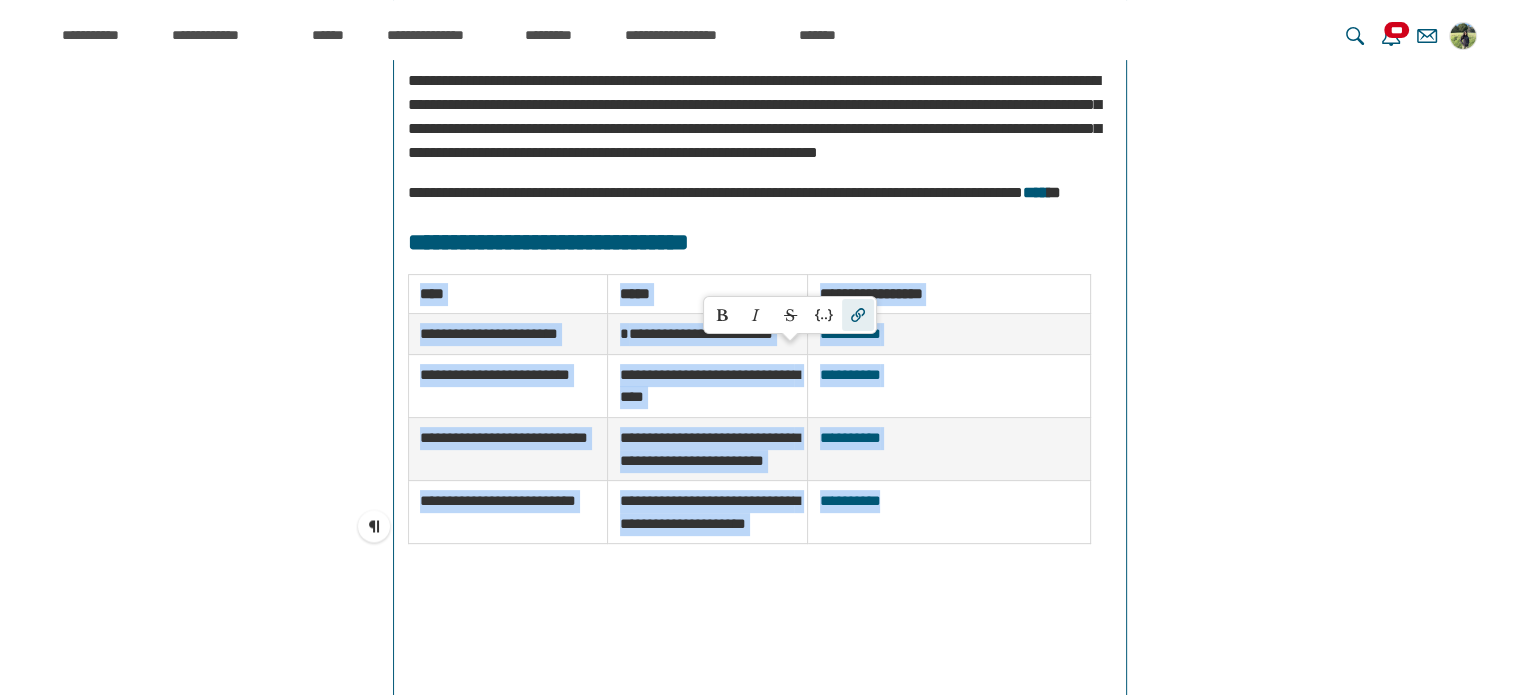 scroll, scrollTop: 565, scrollLeft: 0, axis: vertical 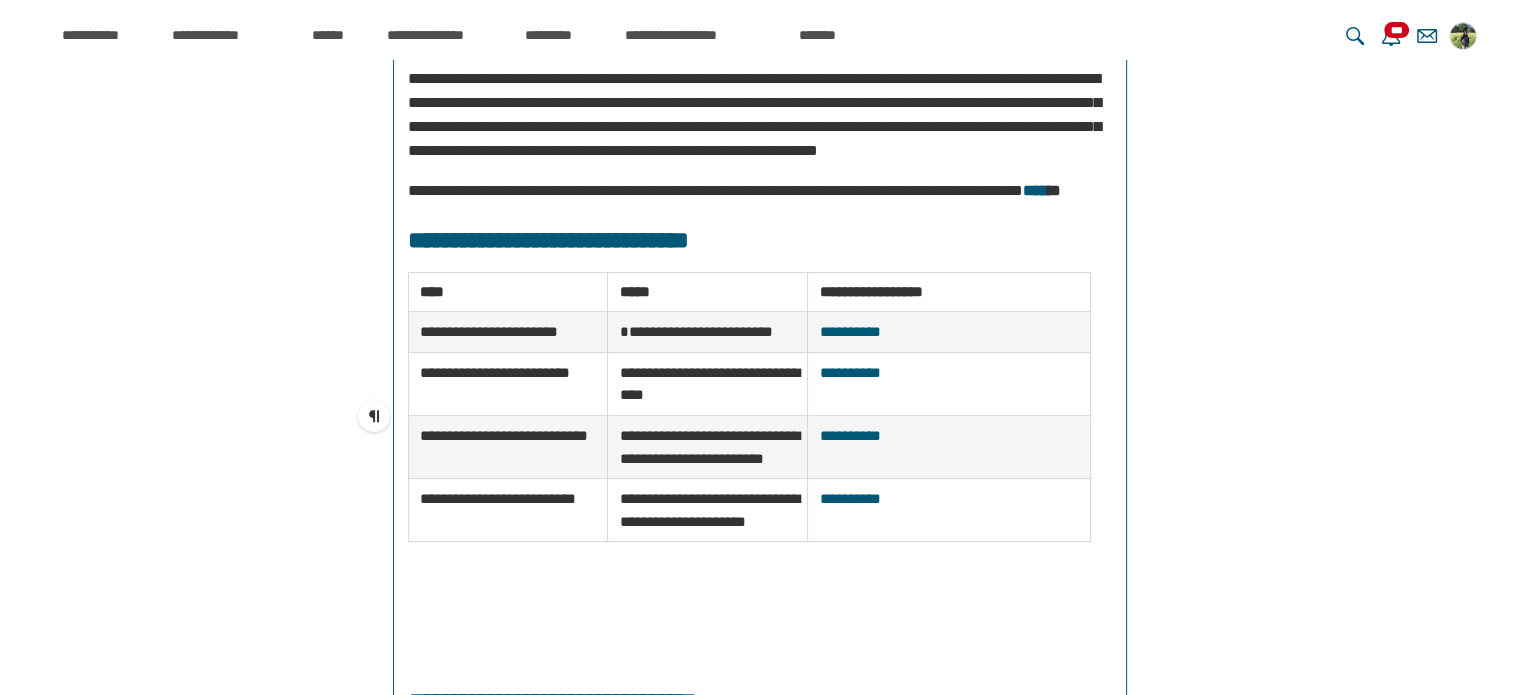 click on "**********" at bounding box center (696, 331) 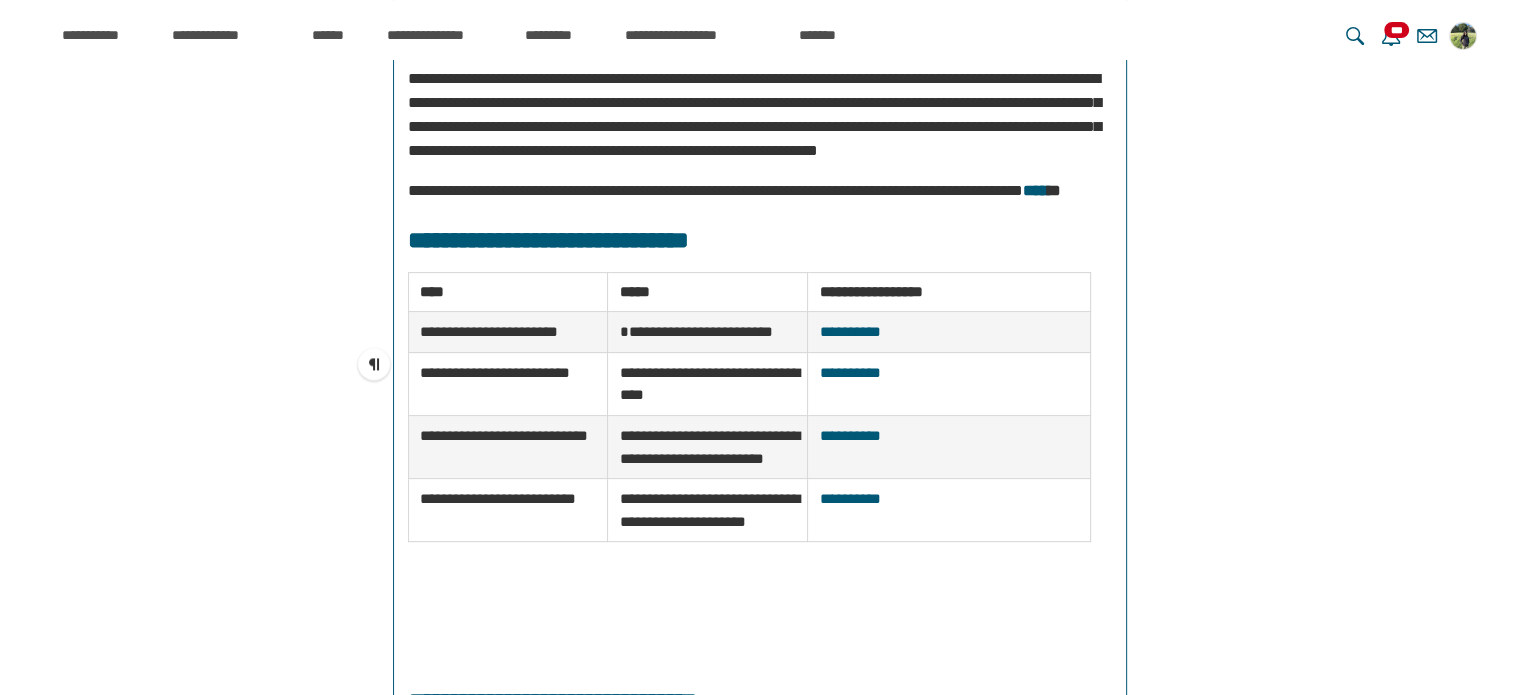 click at bounding box center [408, 286] 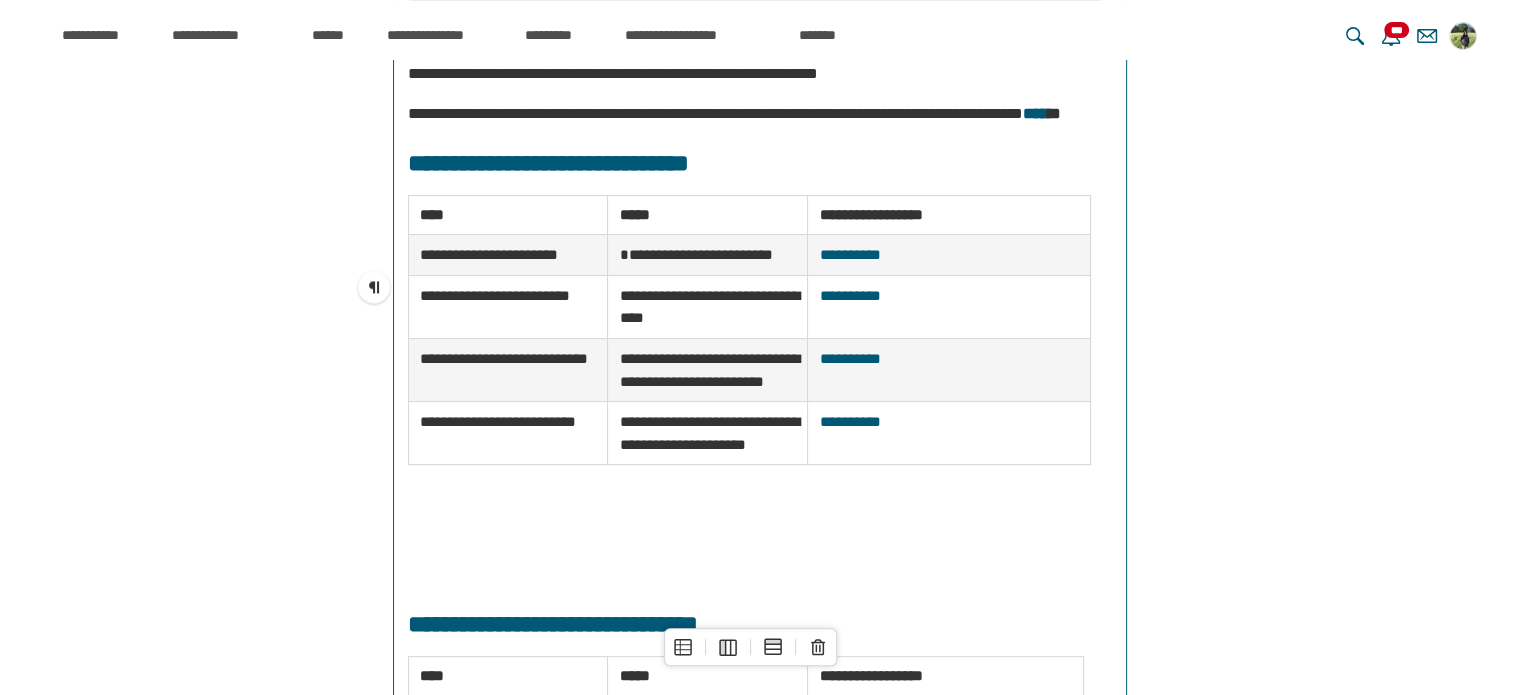 scroll, scrollTop: 620, scrollLeft: 0, axis: vertical 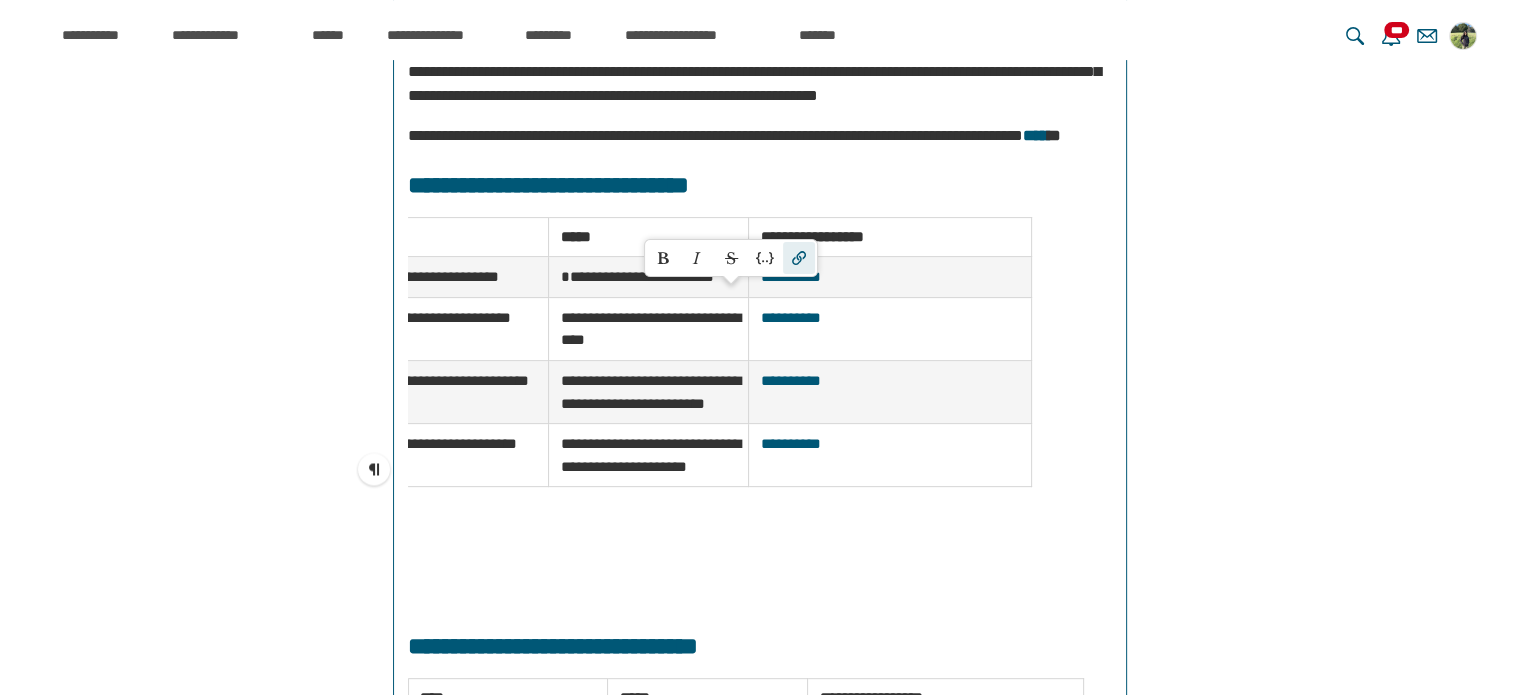 drag, startPoint x: 420, startPoint y: 304, endPoint x: 1133, endPoint y: 582, distance: 765.27966 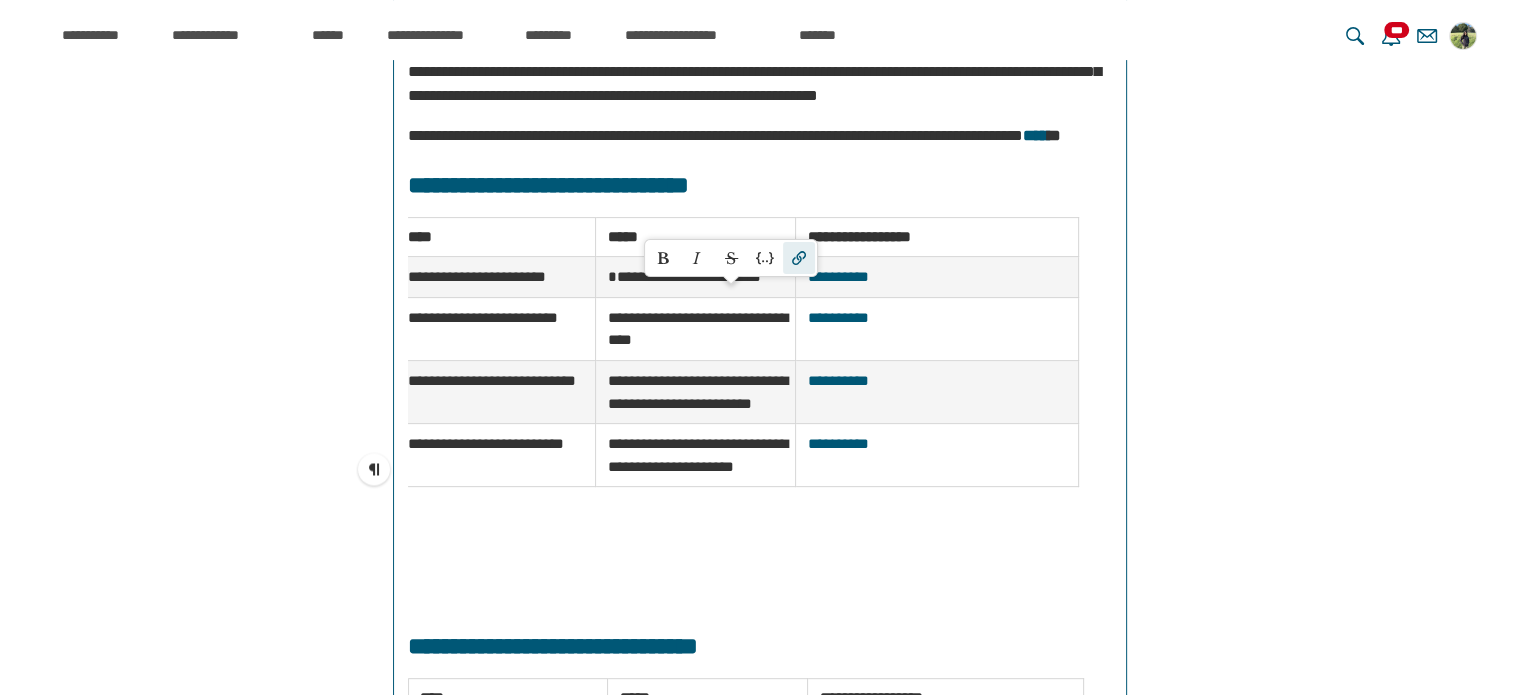 scroll, scrollTop: 18720, scrollLeft: 0, axis: vertical 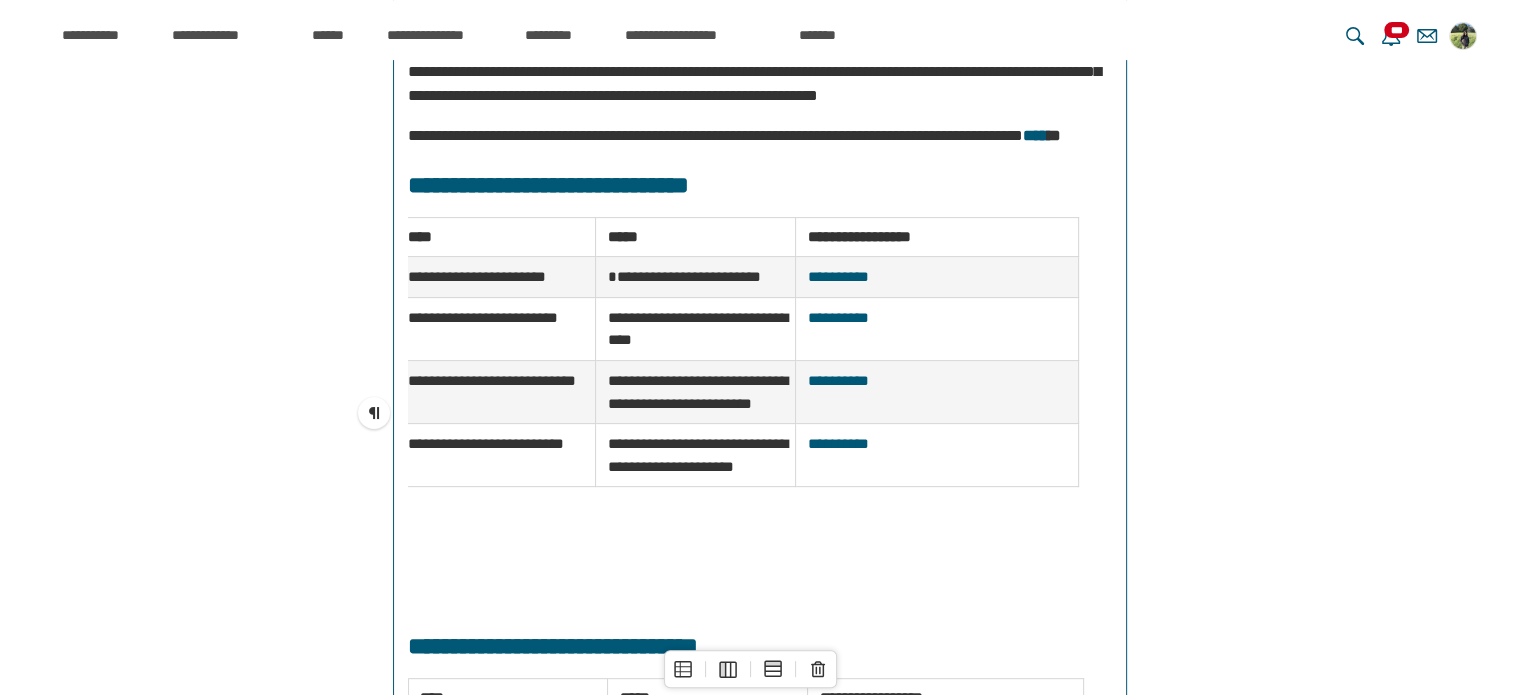 click on "**********" at bounding box center (937, 318) 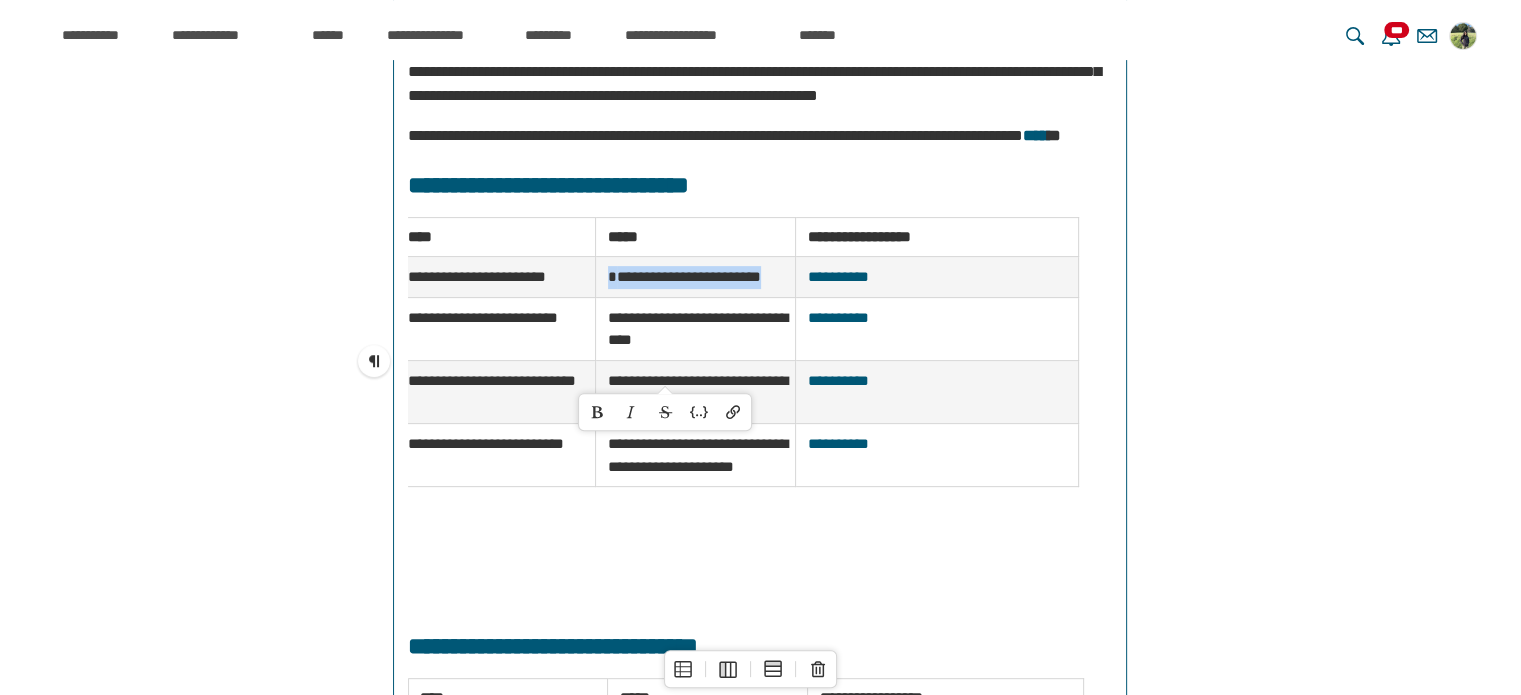 scroll, scrollTop: 18720, scrollLeft: 0, axis: vertical 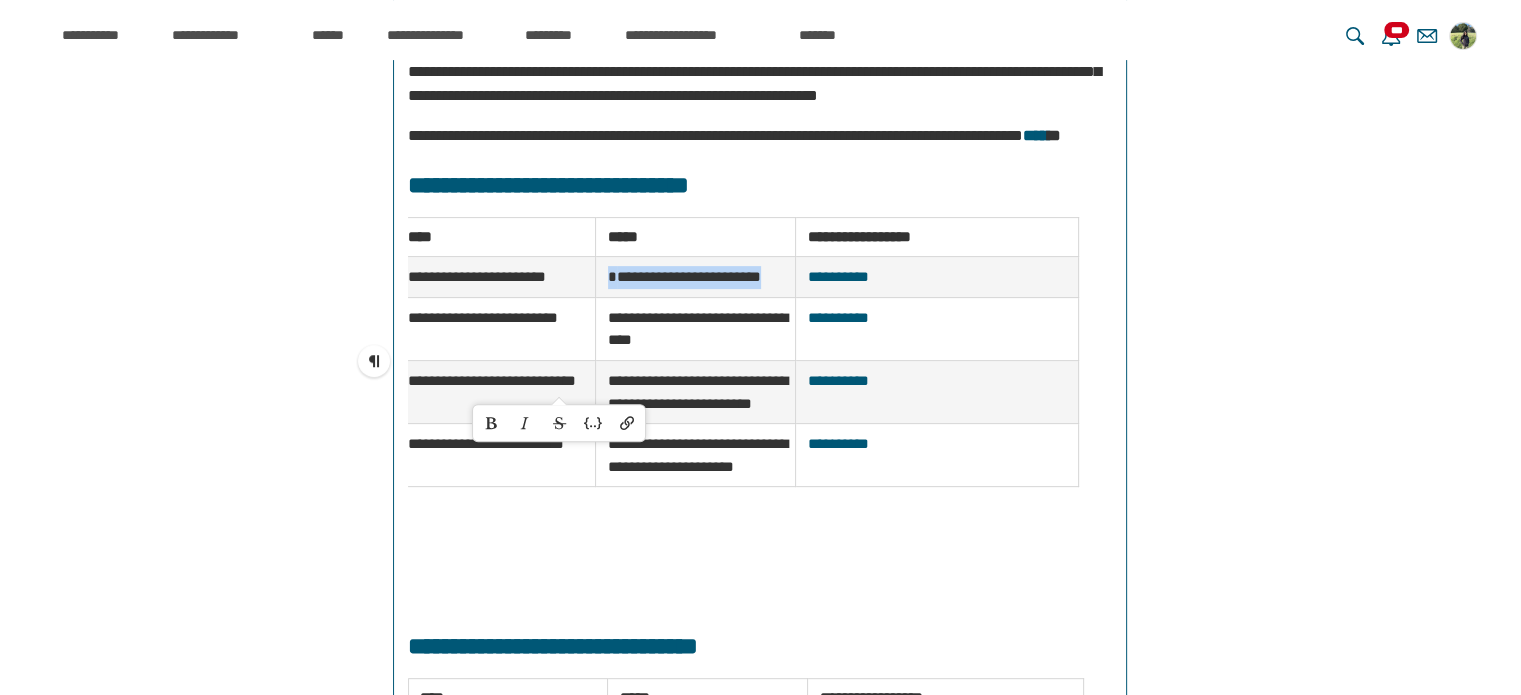 drag, startPoint x: 690, startPoint y: 373, endPoint x: 586, endPoint y: 343, distance: 108.24047 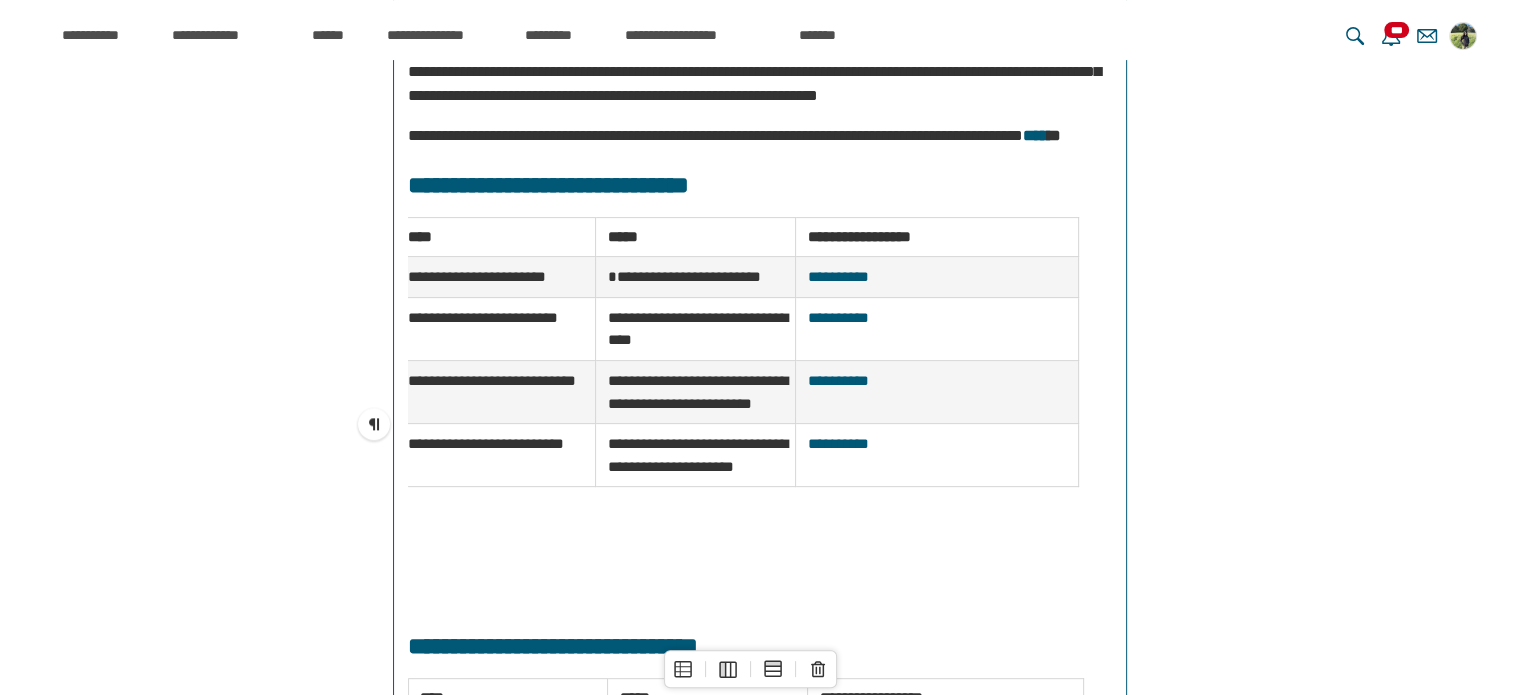 click on "**********" at bounding box center (696, 329) 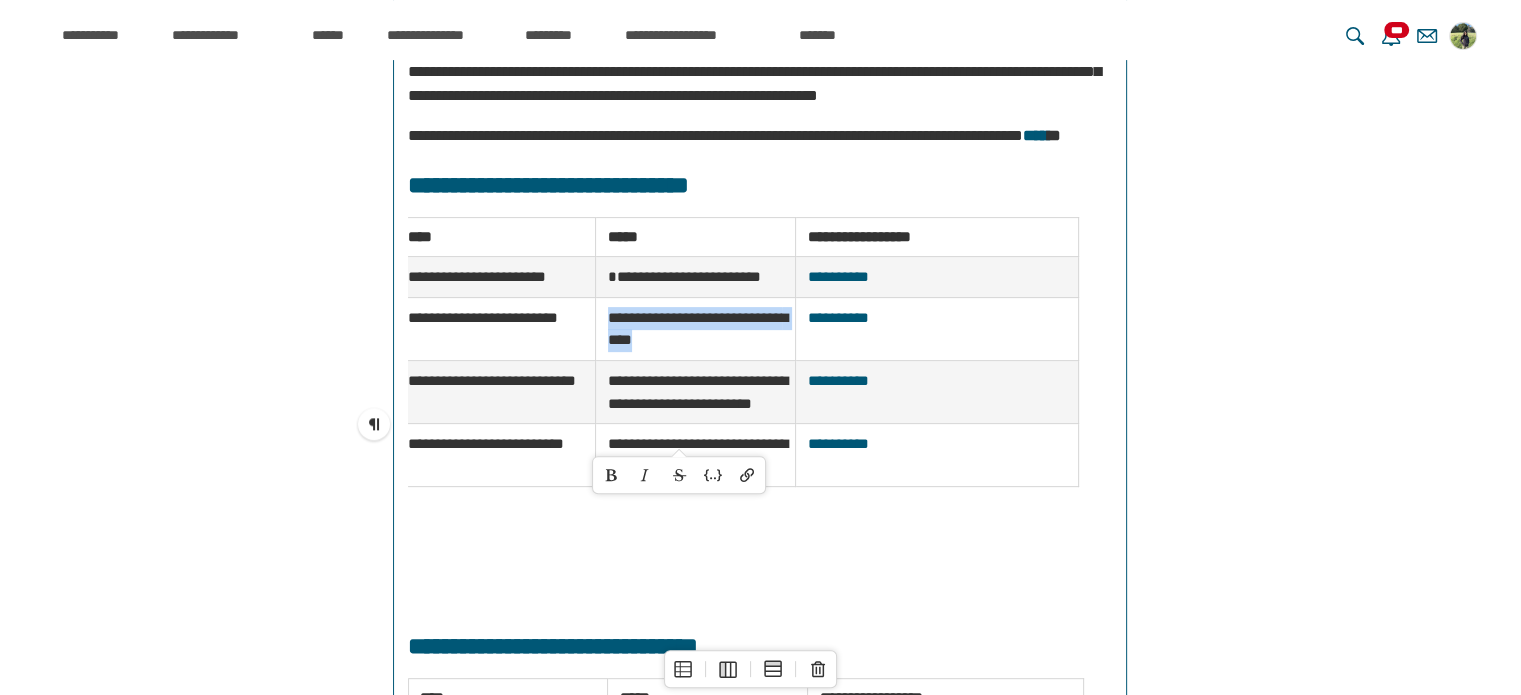 scroll, scrollTop: 18720, scrollLeft: 0, axis: vertical 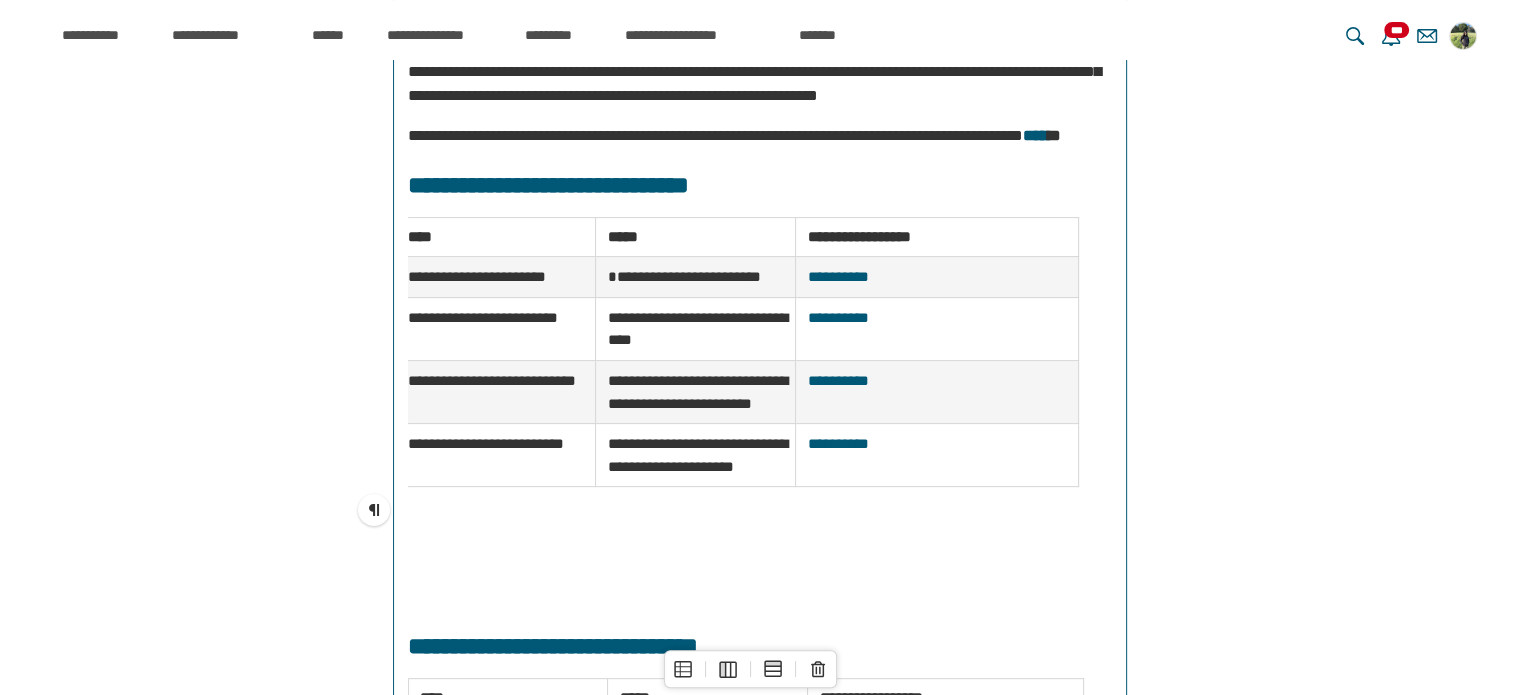 click on "**********" at bounding box center [696, 392] 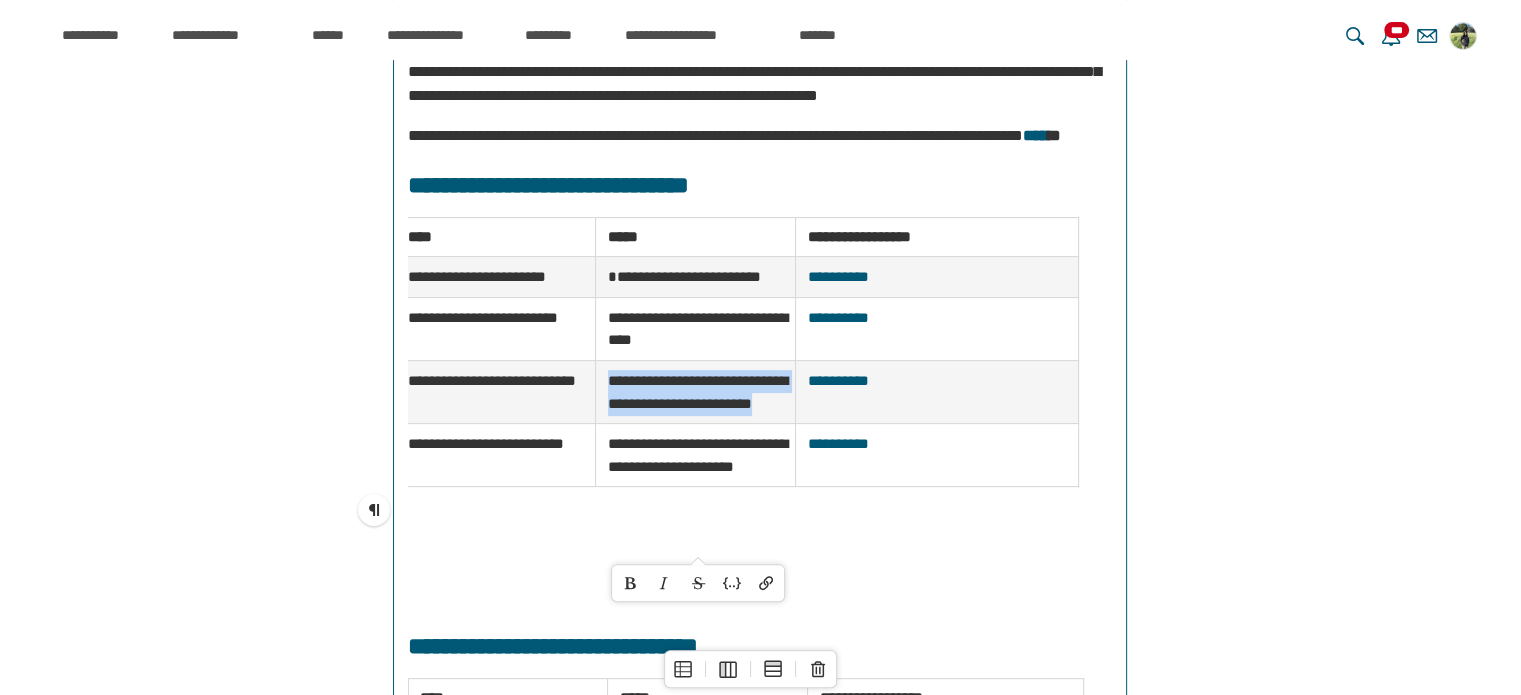 scroll, scrollTop: 18720, scrollLeft: 0, axis: vertical 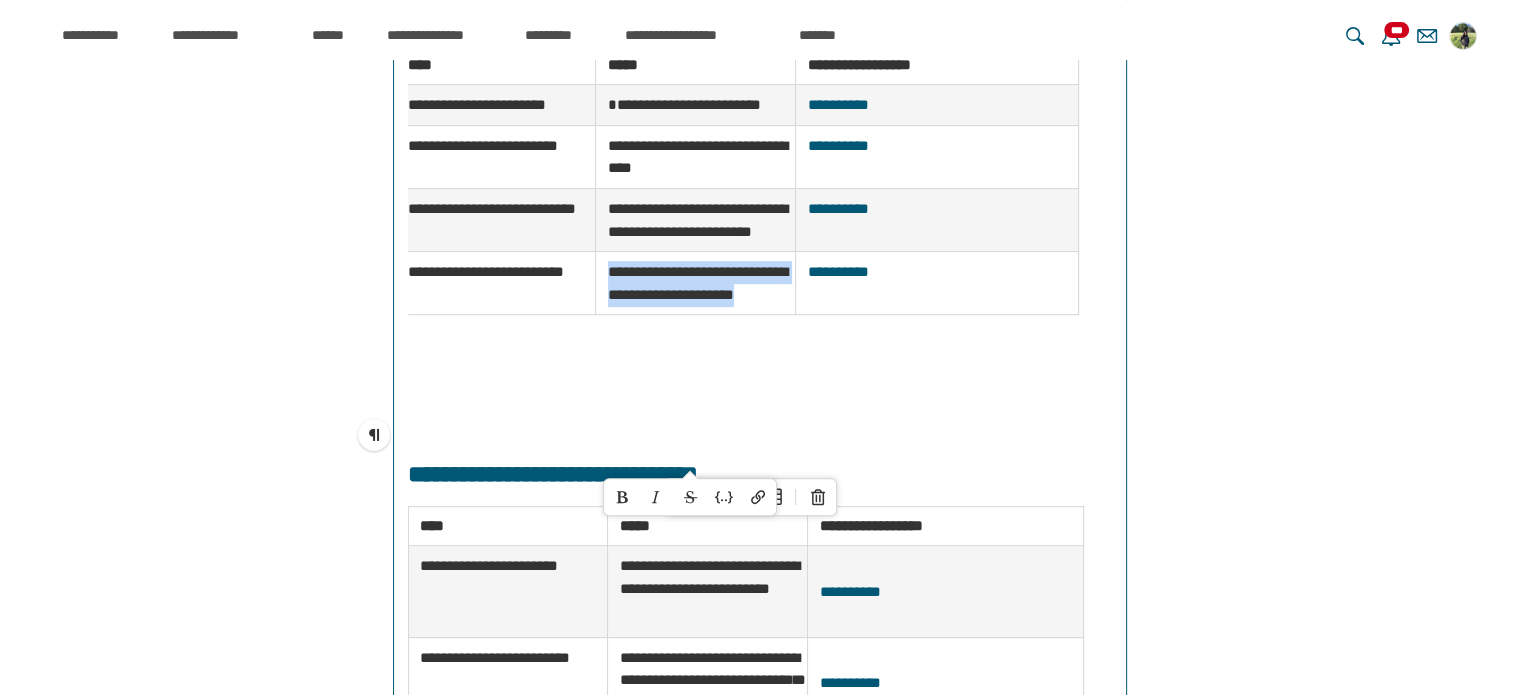 drag, startPoint x: 760, startPoint y: 467, endPoint x: 602, endPoint y: 413, distance: 166.97305 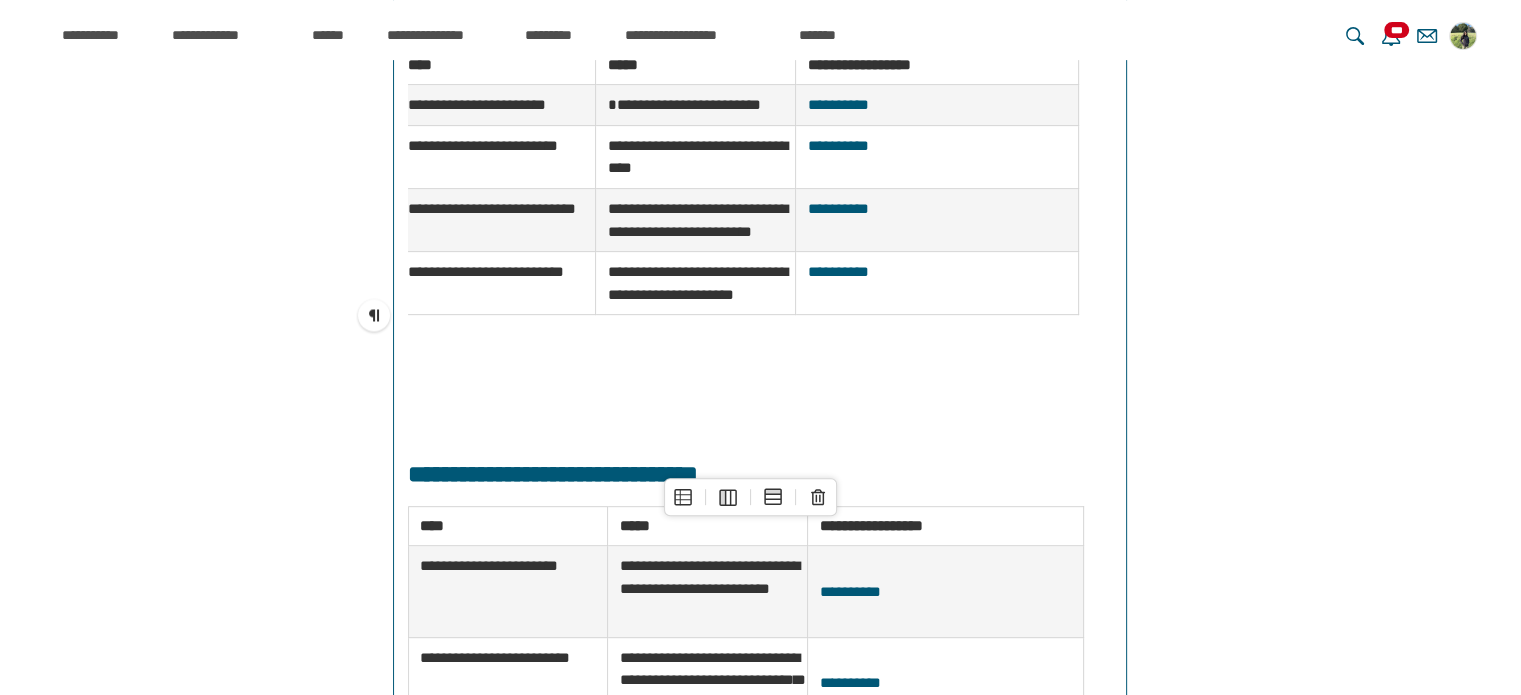 scroll, scrollTop: 18720, scrollLeft: 0, axis: vertical 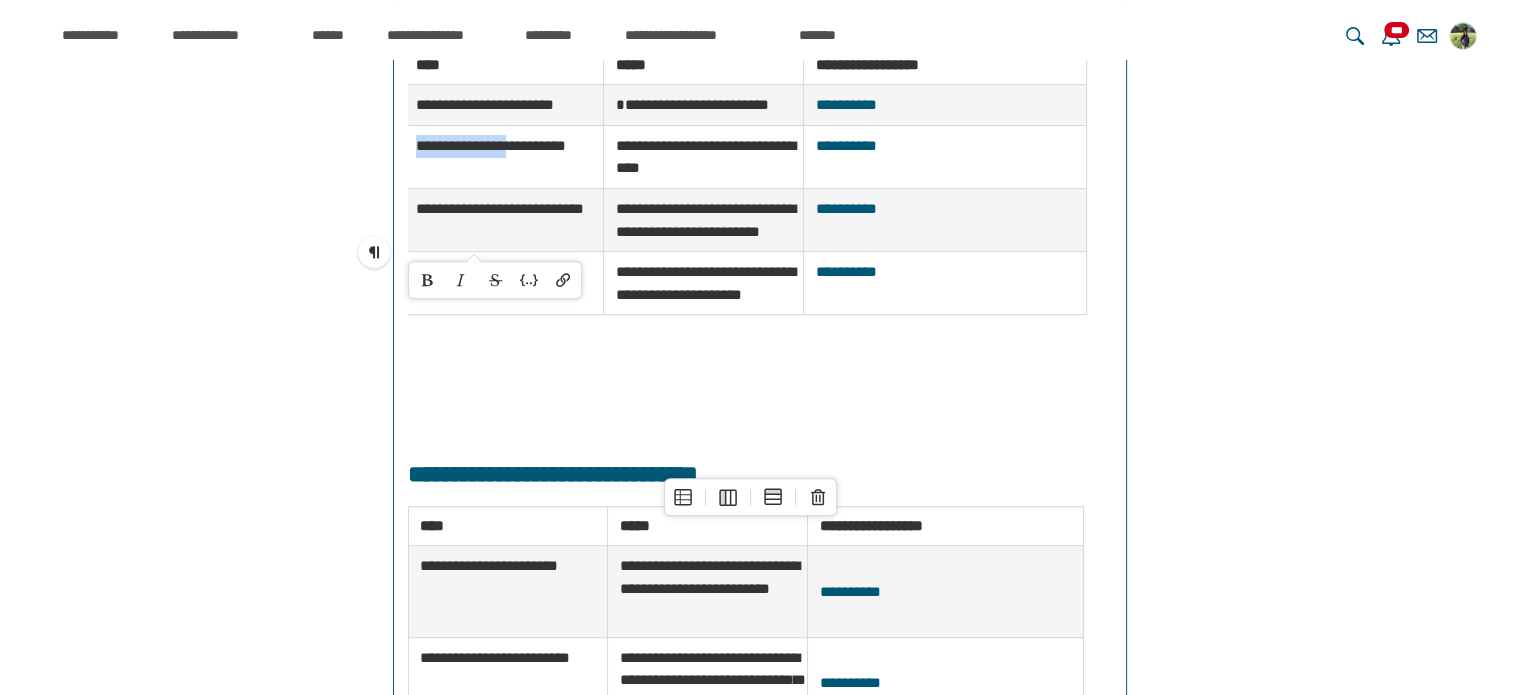 drag, startPoint x: 405, startPoint y: 243, endPoint x: 530, endPoint y: 236, distance: 125.19585 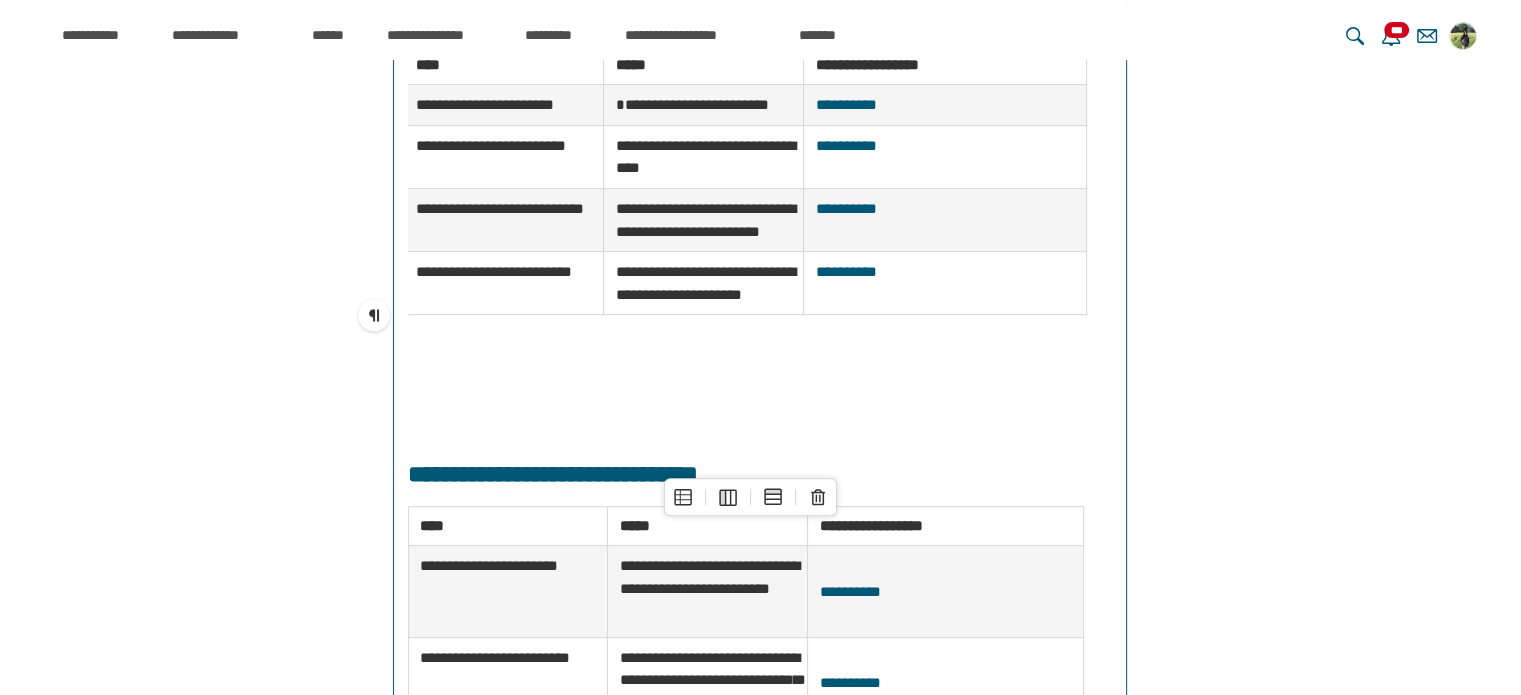 scroll, scrollTop: 18720, scrollLeft: 0, axis: vertical 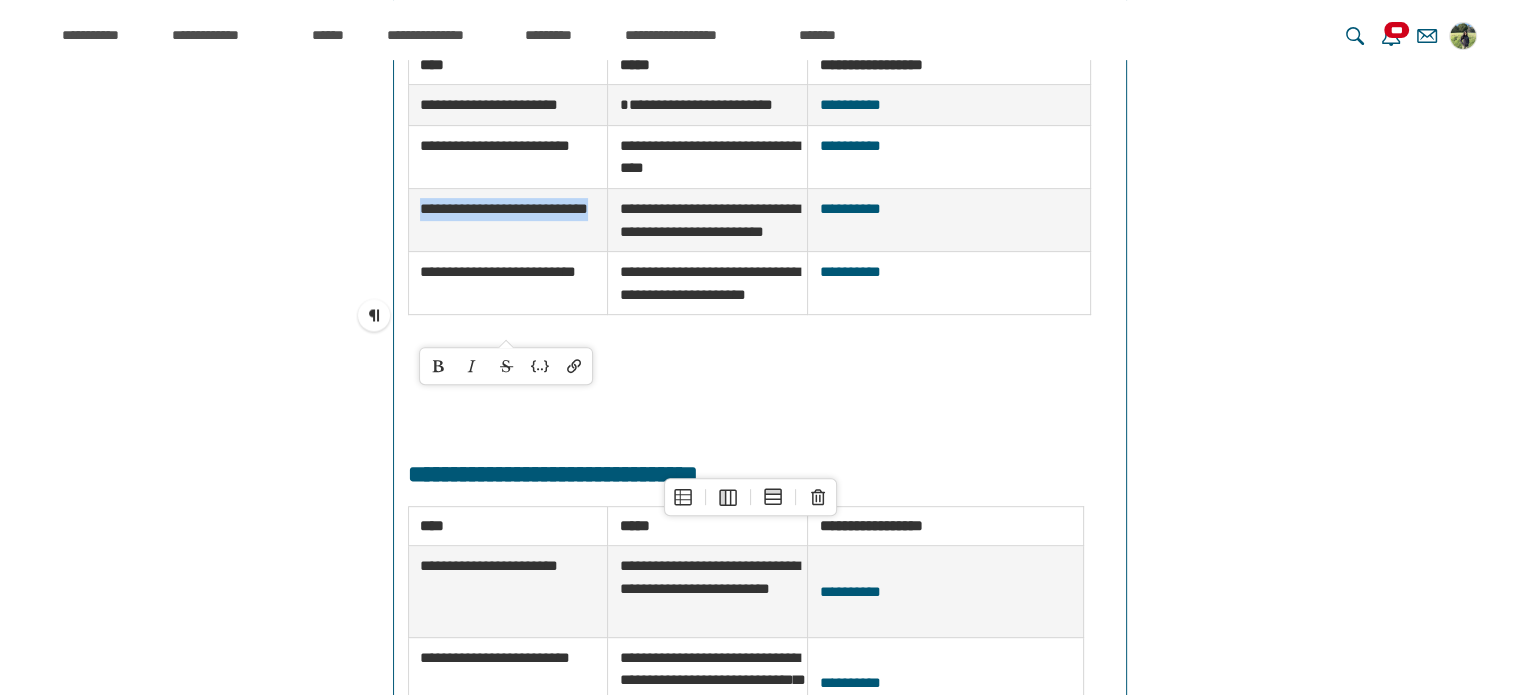 drag, startPoint x: 492, startPoint y: 333, endPoint x: 419, endPoint y: 303, distance: 78.92401 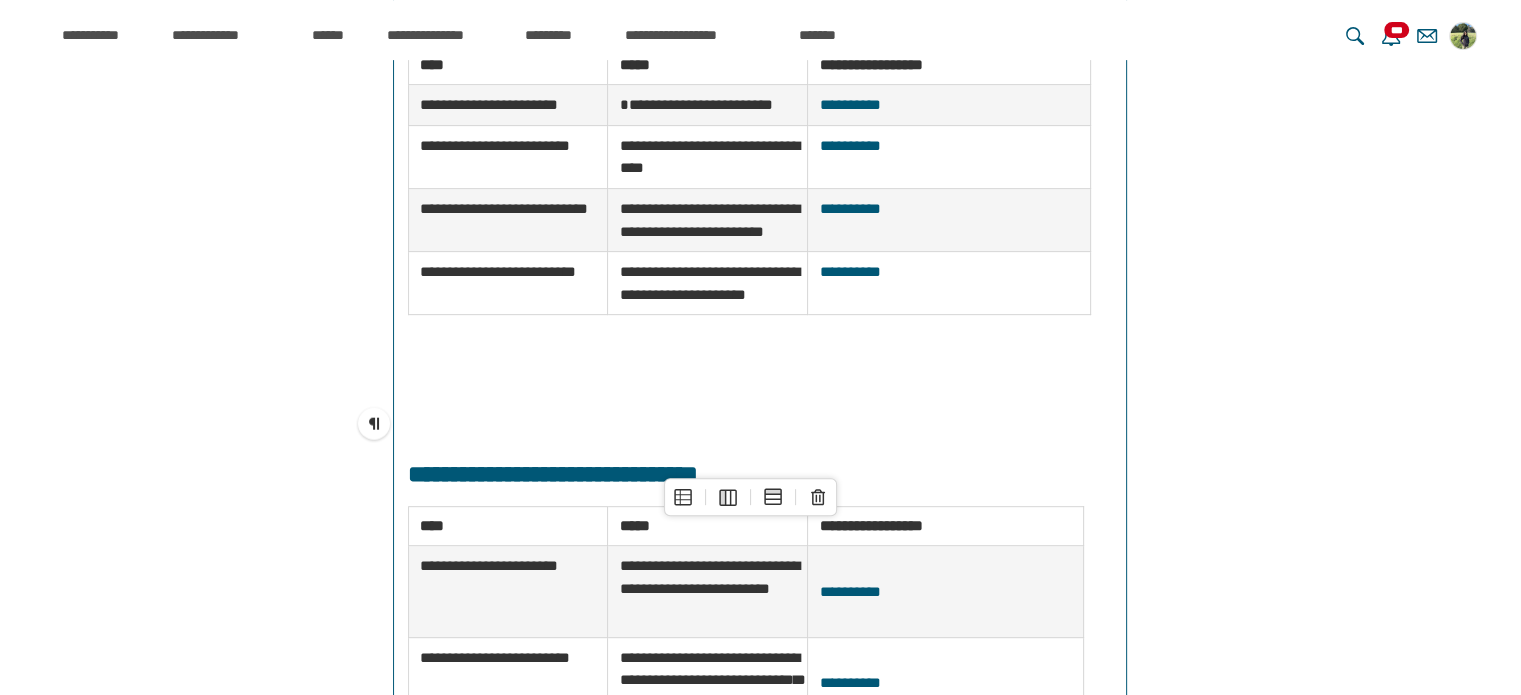click on "**********" at bounding box center [498, 271] 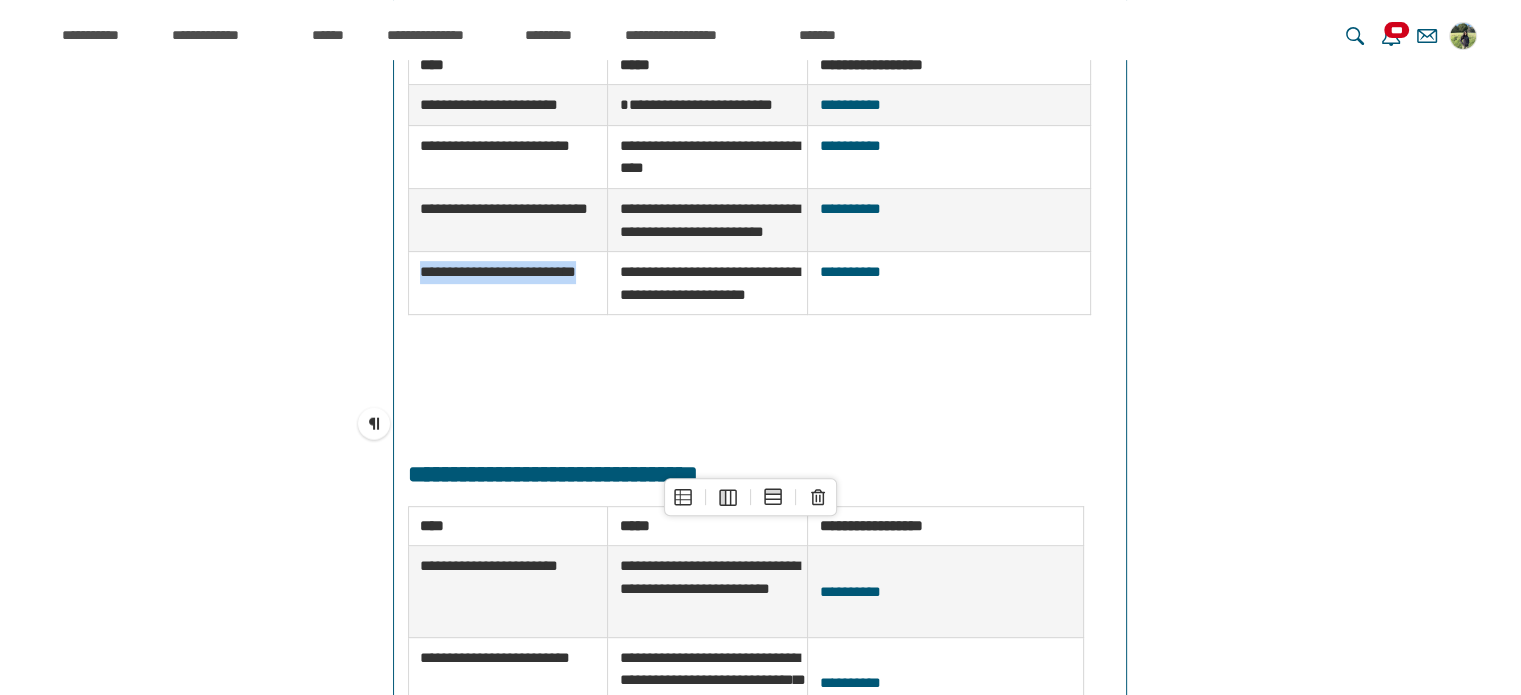scroll, scrollTop: 18720, scrollLeft: 0, axis: vertical 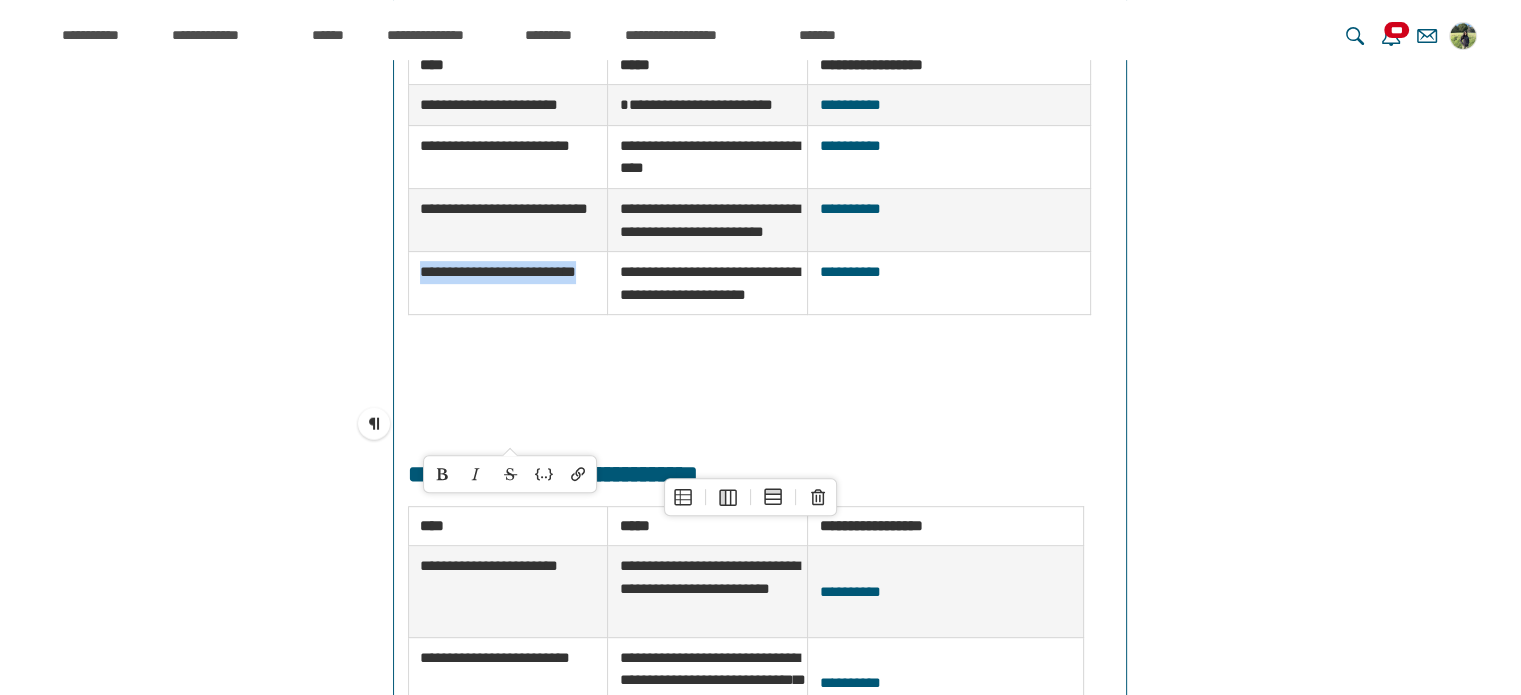 drag, startPoint x: 464, startPoint y: 435, endPoint x: 422, endPoint y: 417, distance: 45.694637 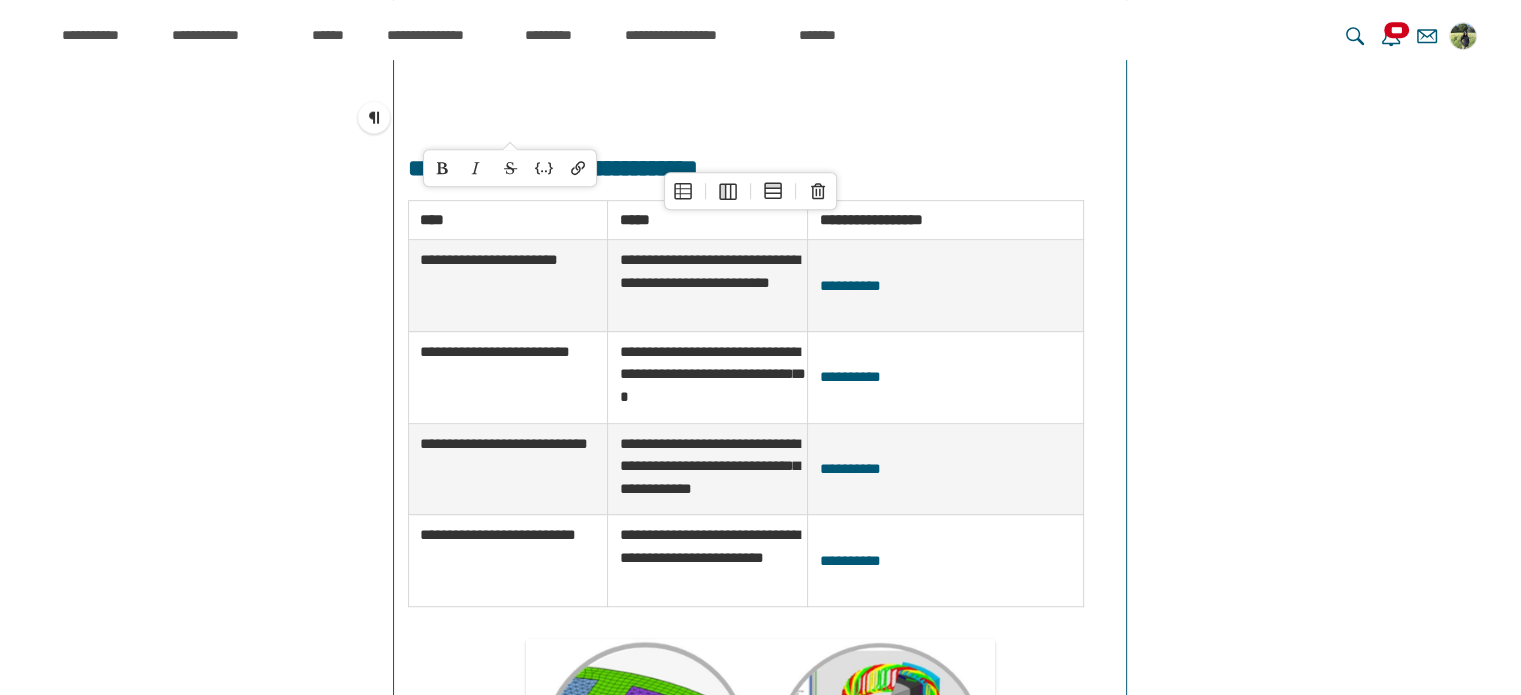 scroll, scrollTop: 1099, scrollLeft: 0, axis: vertical 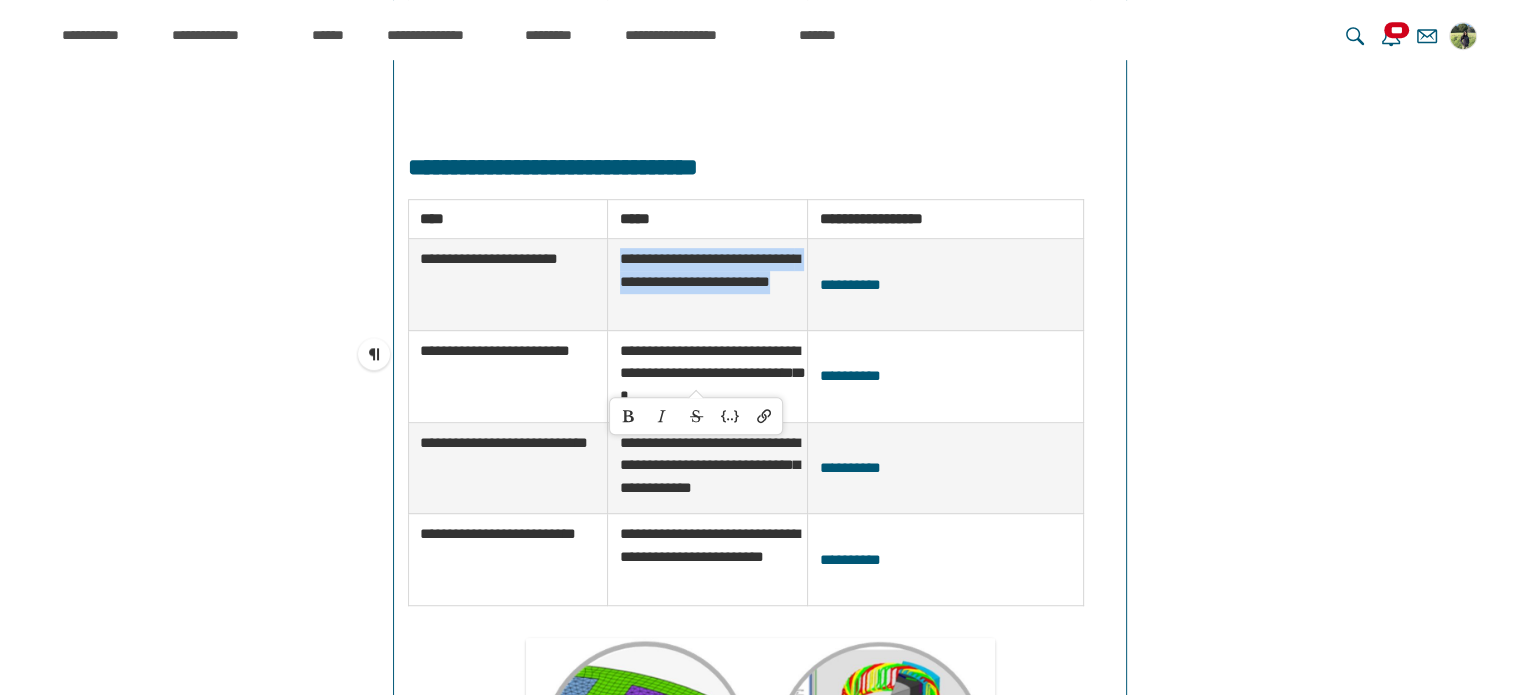 drag, startPoint x: 621, startPoint y: 331, endPoint x: 776, endPoint y: 381, distance: 162.86497 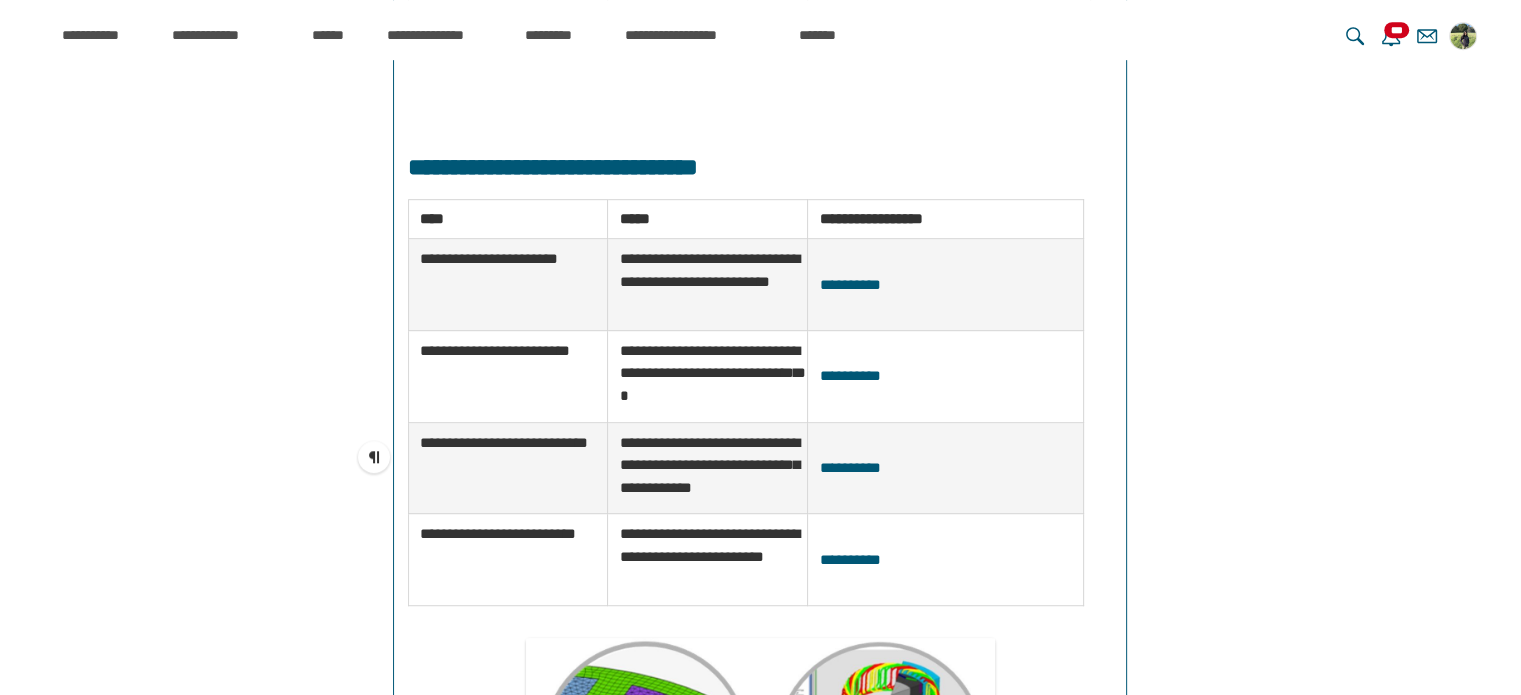 click on "**********" at bounding box center (713, 373) 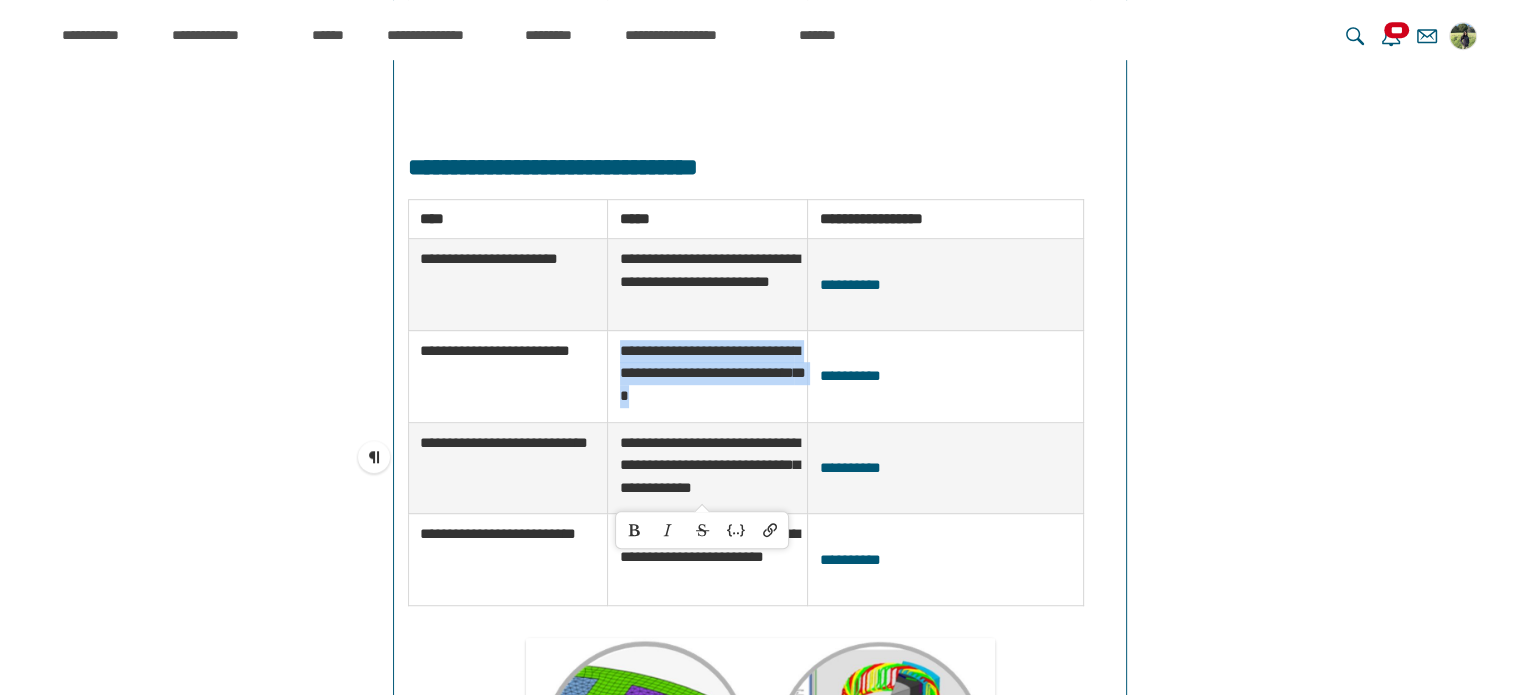 scroll, scrollTop: 18720, scrollLeft: 0, axis: vertical 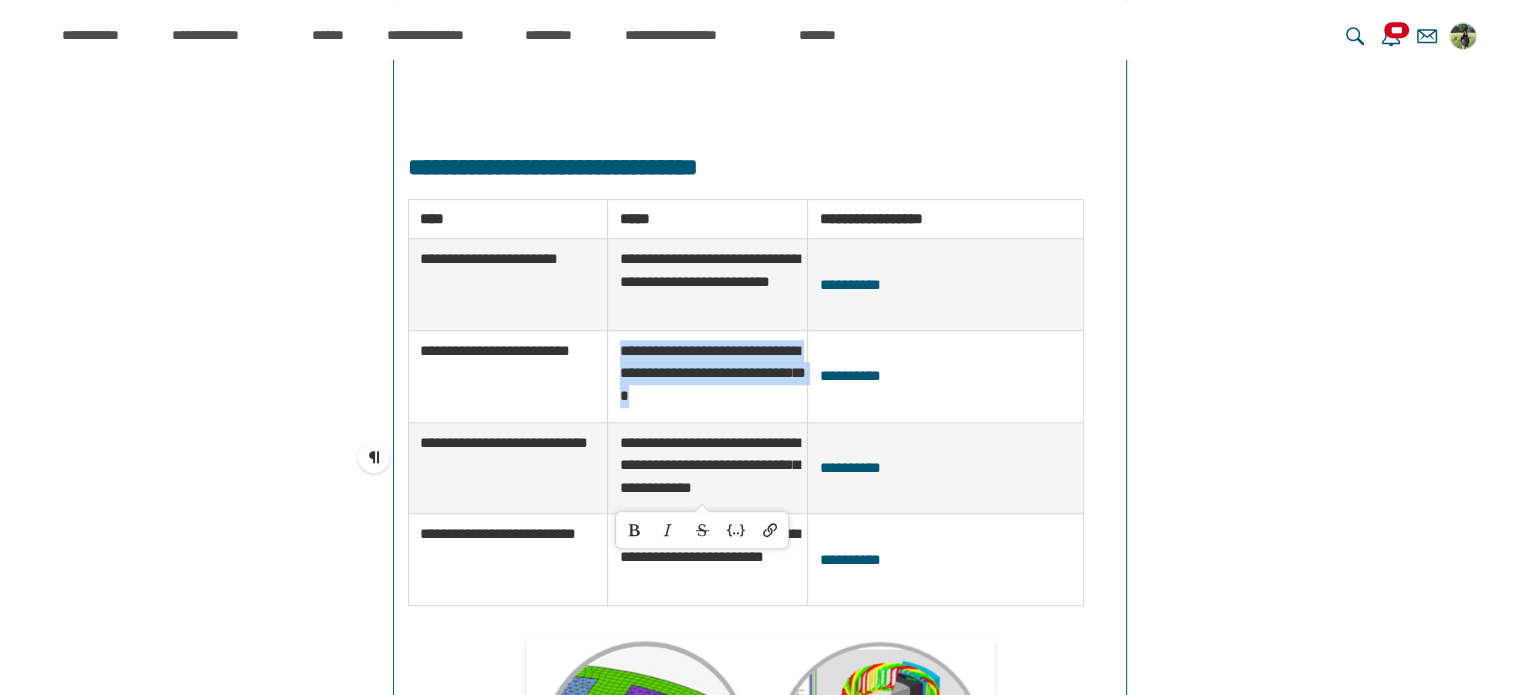 drag, startPoint x: 696, startPoint y: 491, endPoint x: 614, endPoint y: 424, distance: 105.89146 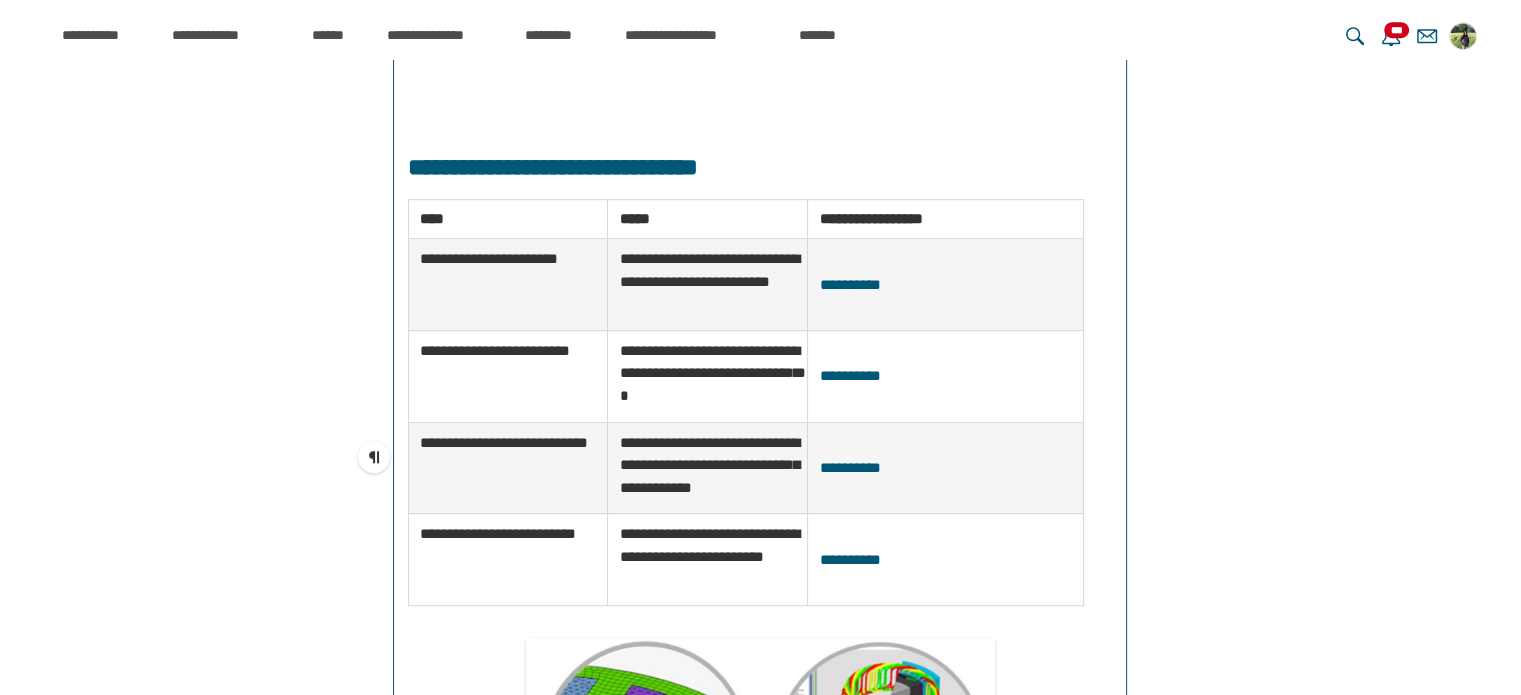 scroll, scrollTop: 1295, scrollLeft: 0, axis: vertical 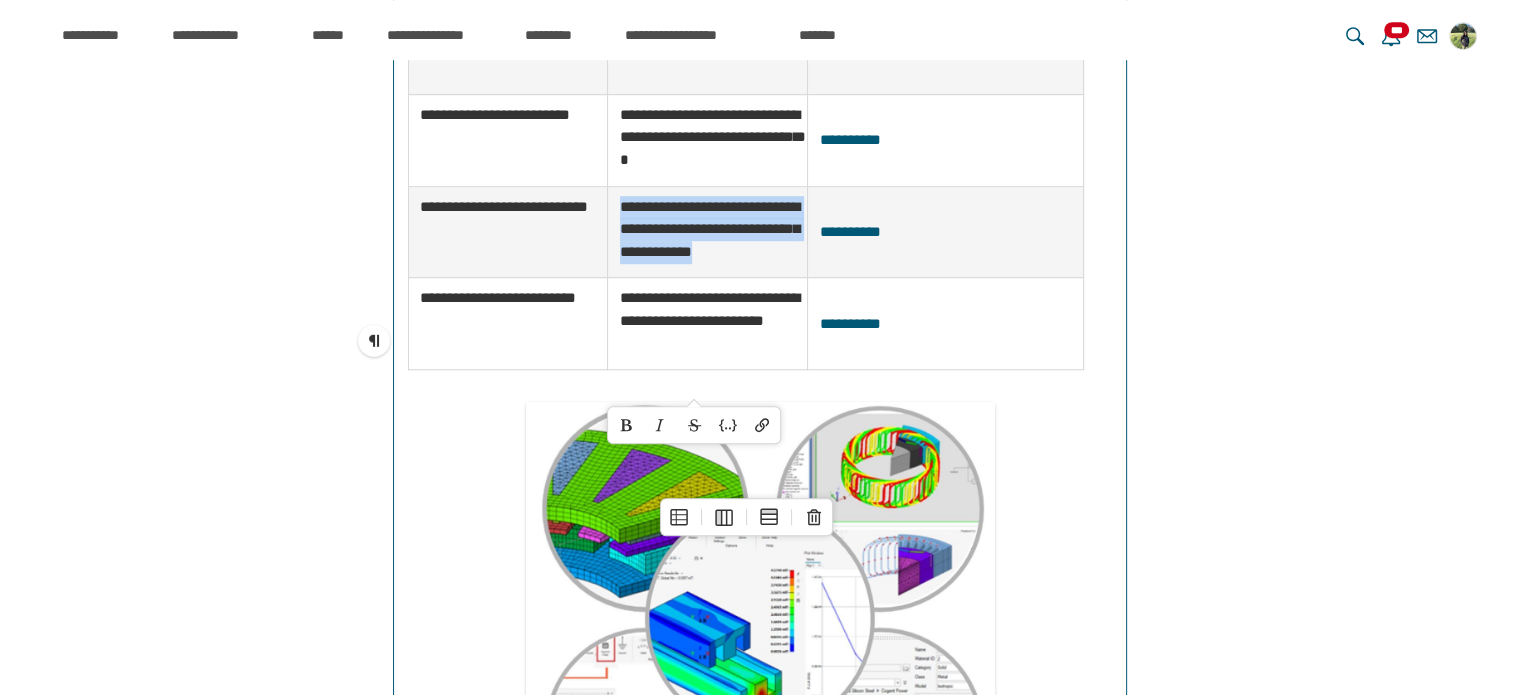 drag, startPoint x: 725, startPoint y: 380, endPoint x: 618, endPoint y: 306, distance: 130.09612 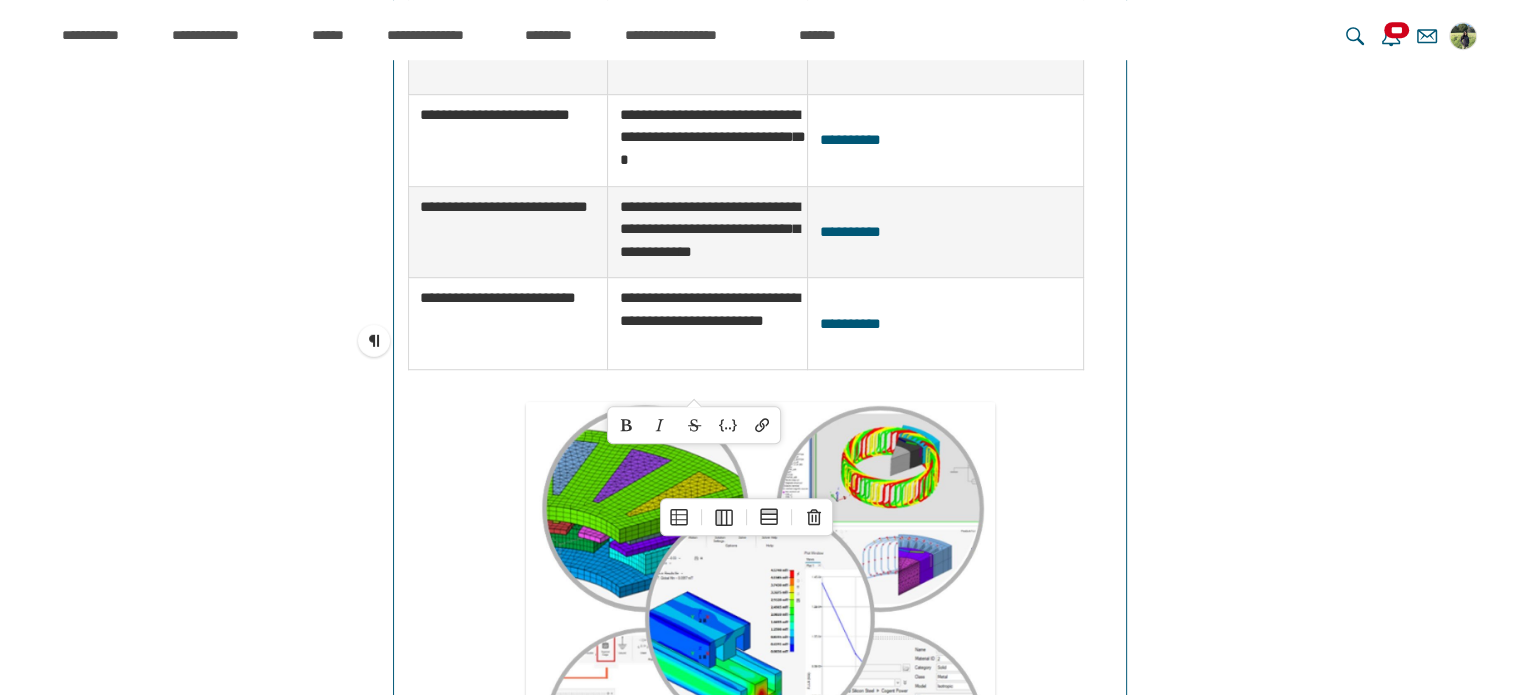 click on "**********" at bounding box center [708, 309] 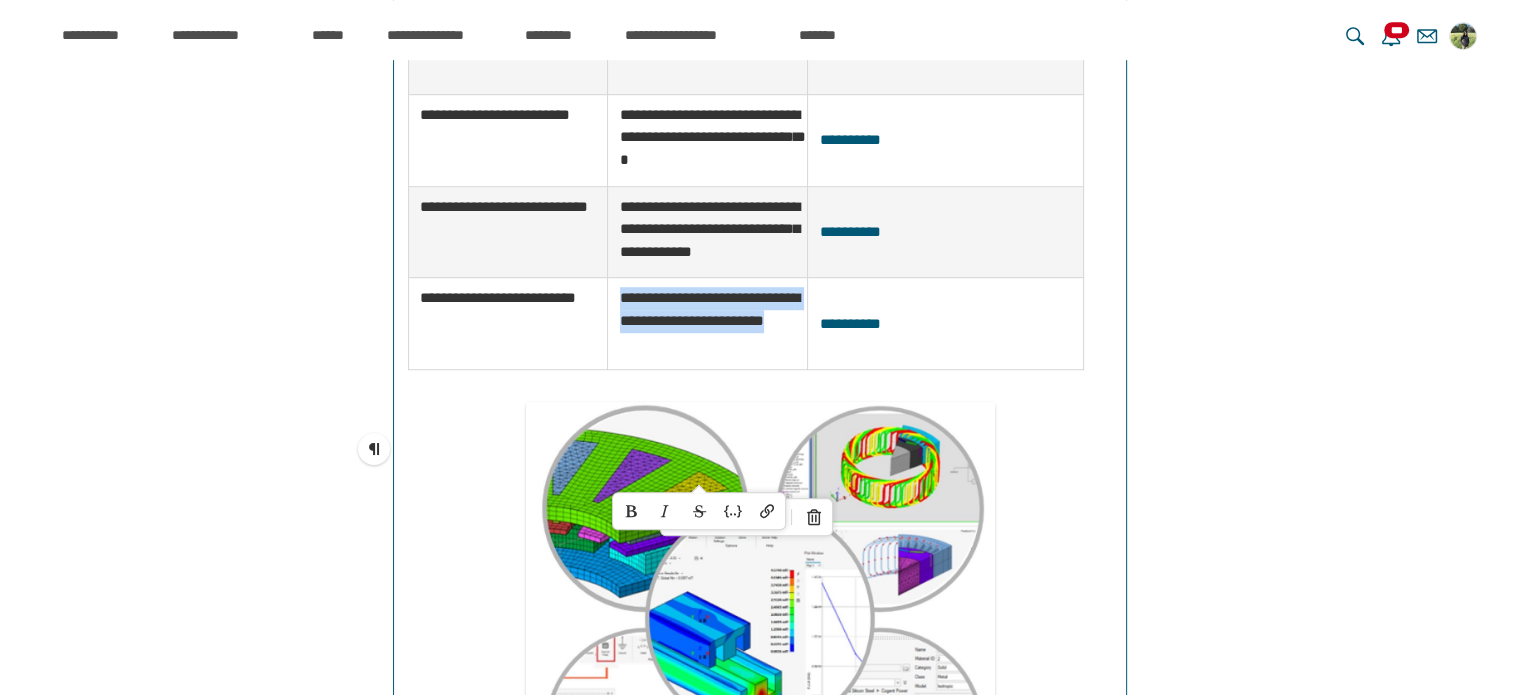 drag, startPoint x: 760, startPoint y: 475, endPoint x: 622, endPoint y: 427, distance: 146.10954 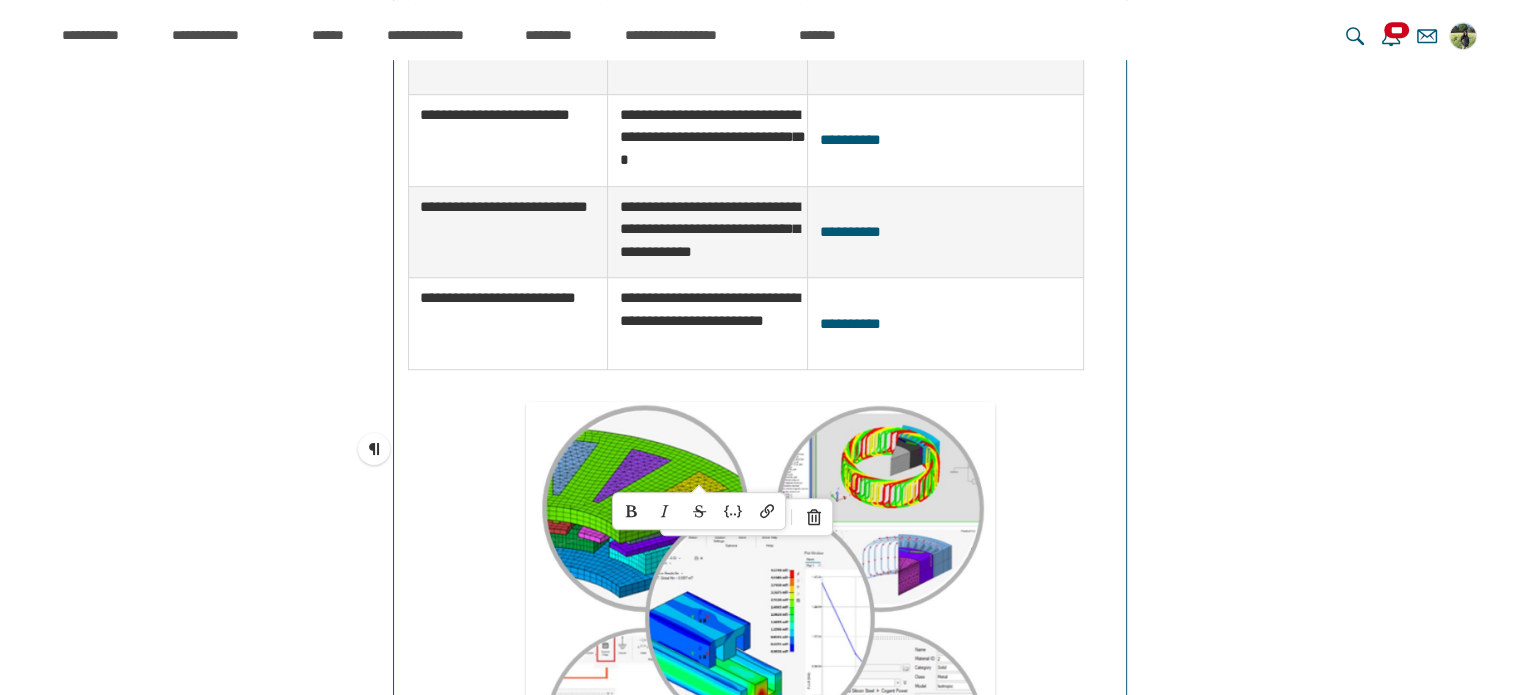 scroll, scrollTop: 18720, scrollLeft: 0, axis: vertical 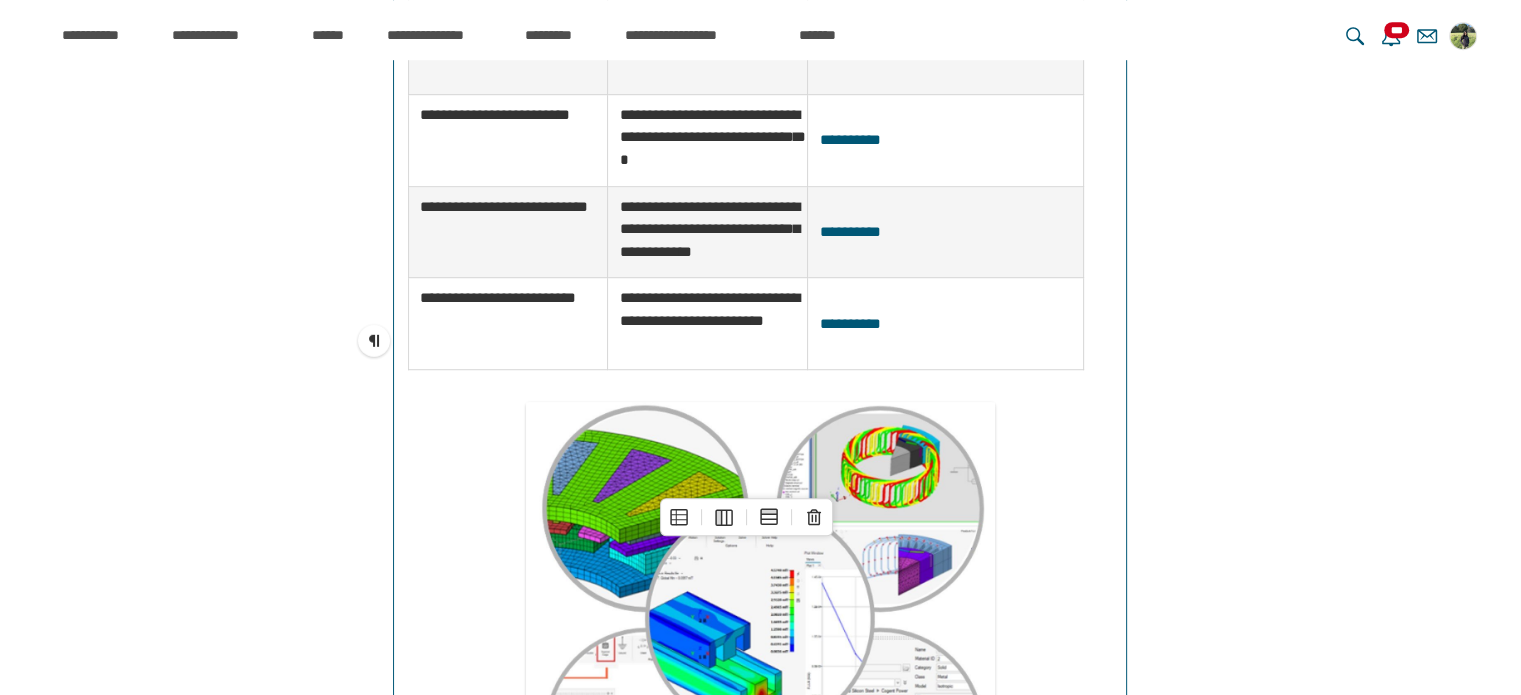 click on "**********" at bounding box center (710, 229) 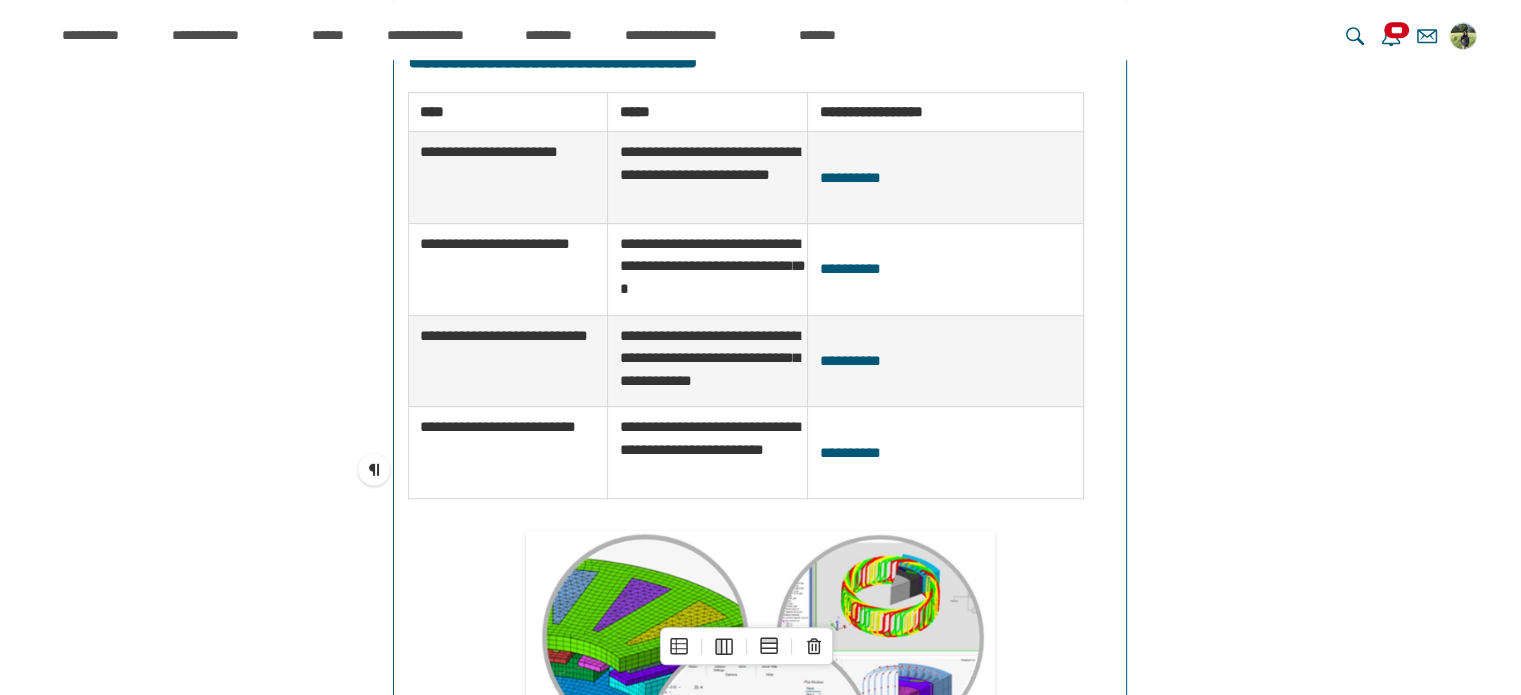 scroll, scrollTop: 1207, scrollLeft: 0, axis: vertical 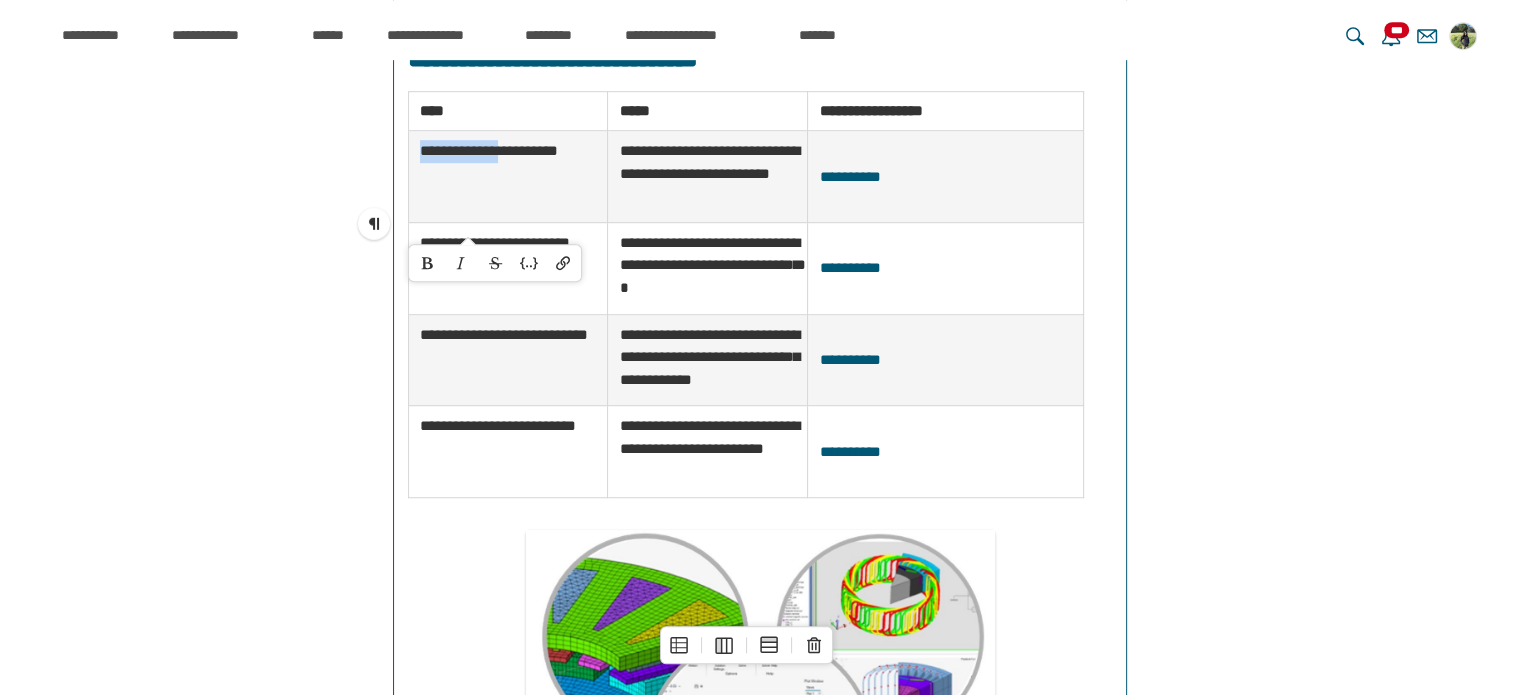 drag, startPoint x: 419, startPoint y: 226, endPoint x: 513, endPoint y: 219, distance: 94.26028 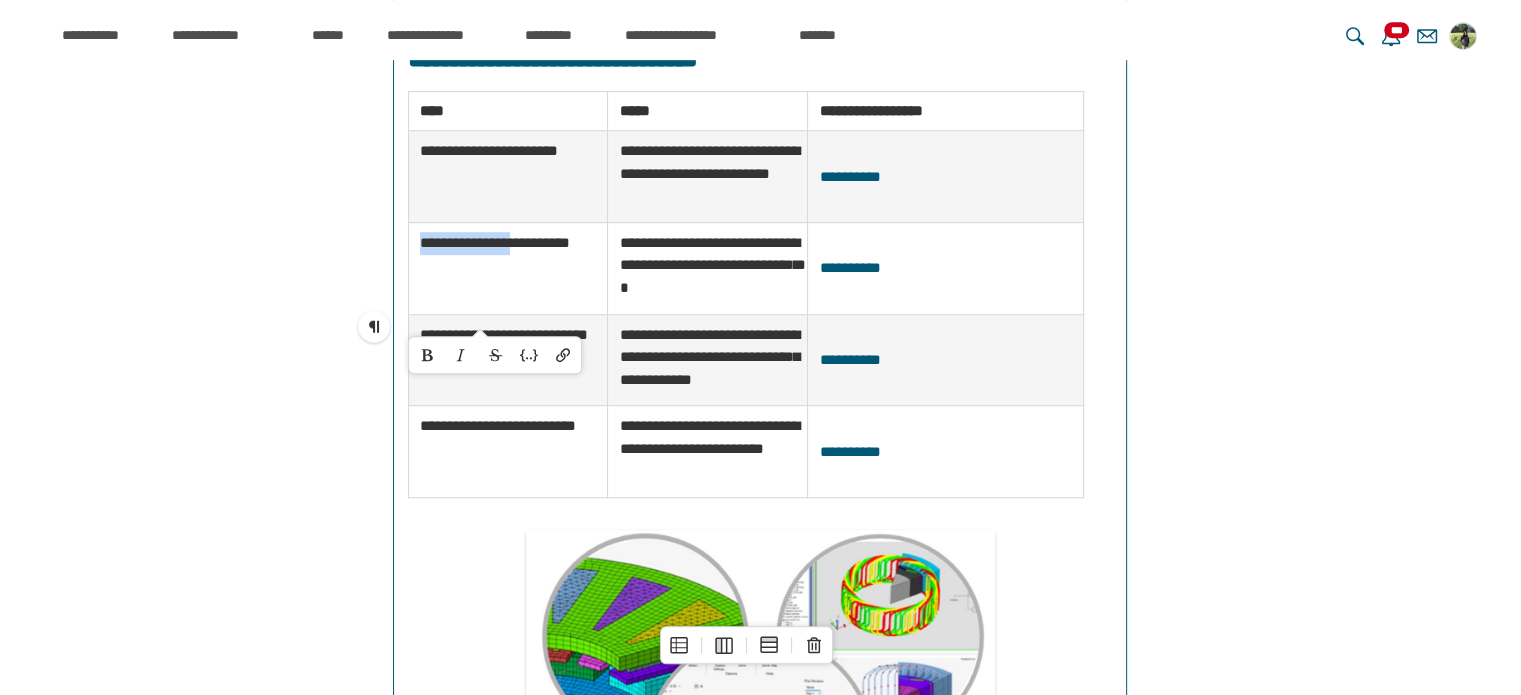scroll, scrollTop: 18720, scrollLeft: 0, axis: vertical 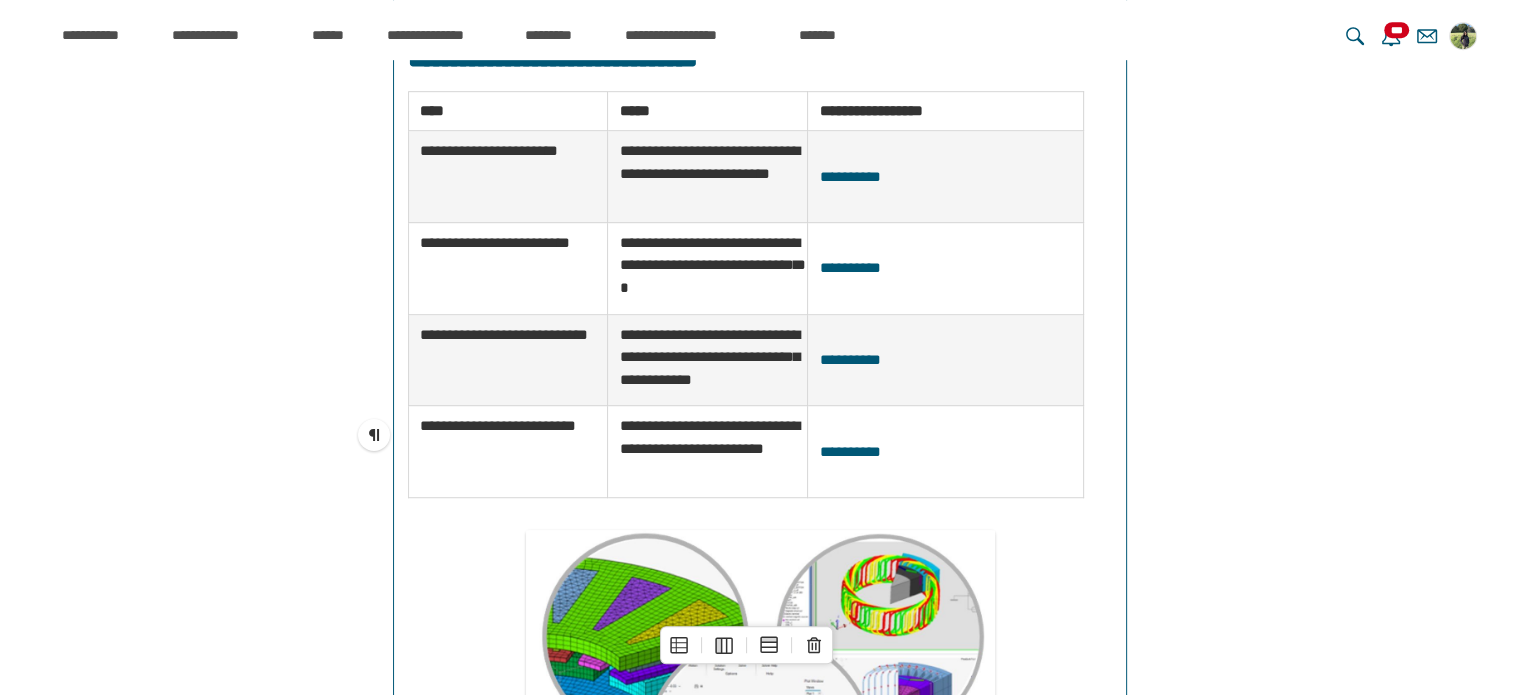 click on "**********" at bounding box center [508, 335] 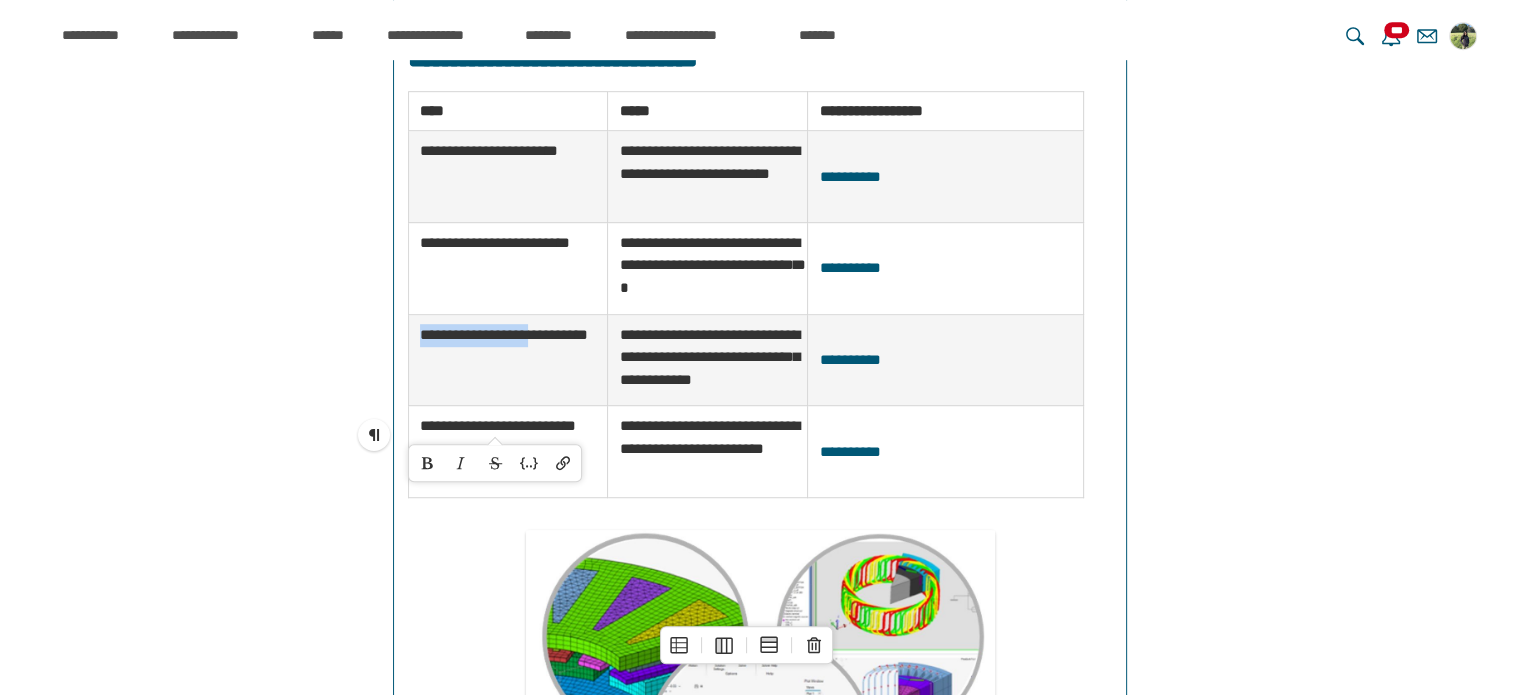 scroll, scrollTop: 18720, scrollLeft: 0, axis: vertical 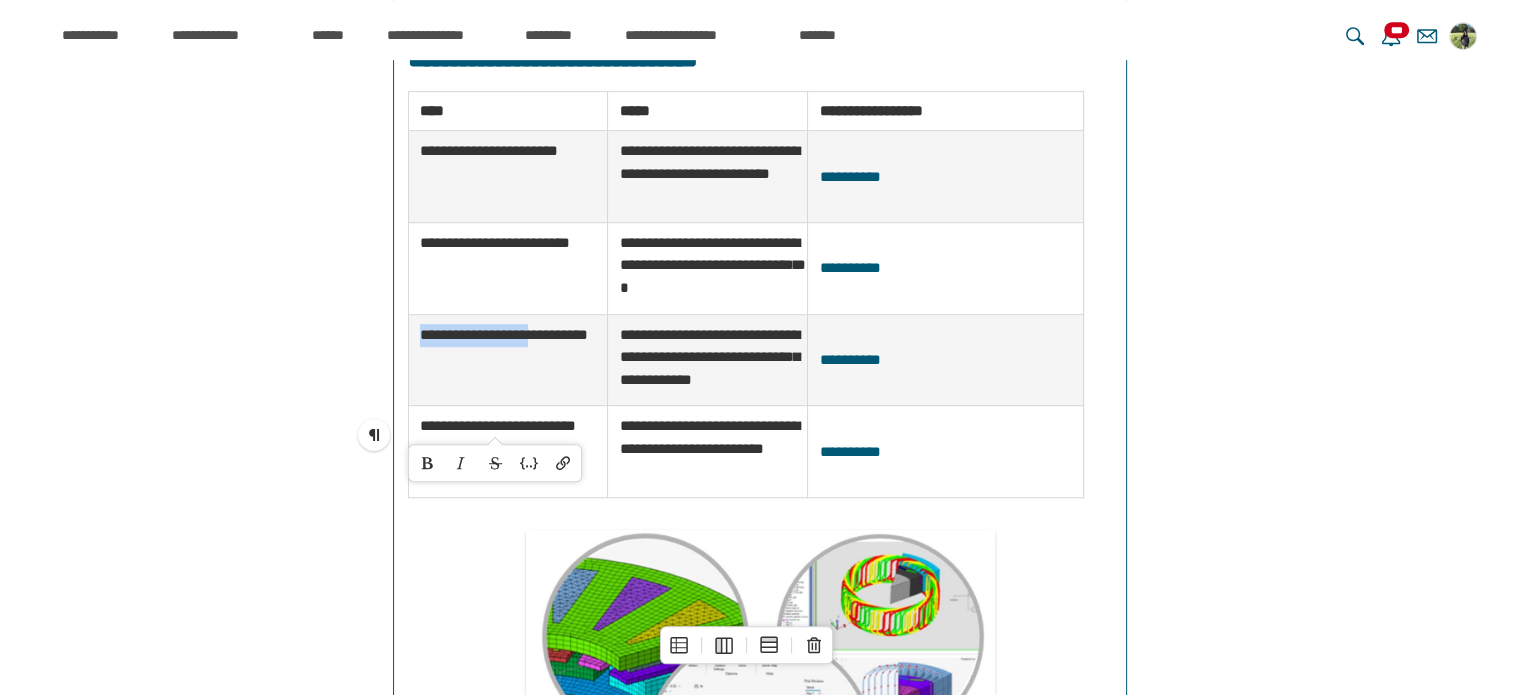 drag, startPoint x: 421, startPoint y: 427, endPoint x: 569, endPoint y: 426, distance: 148.00337 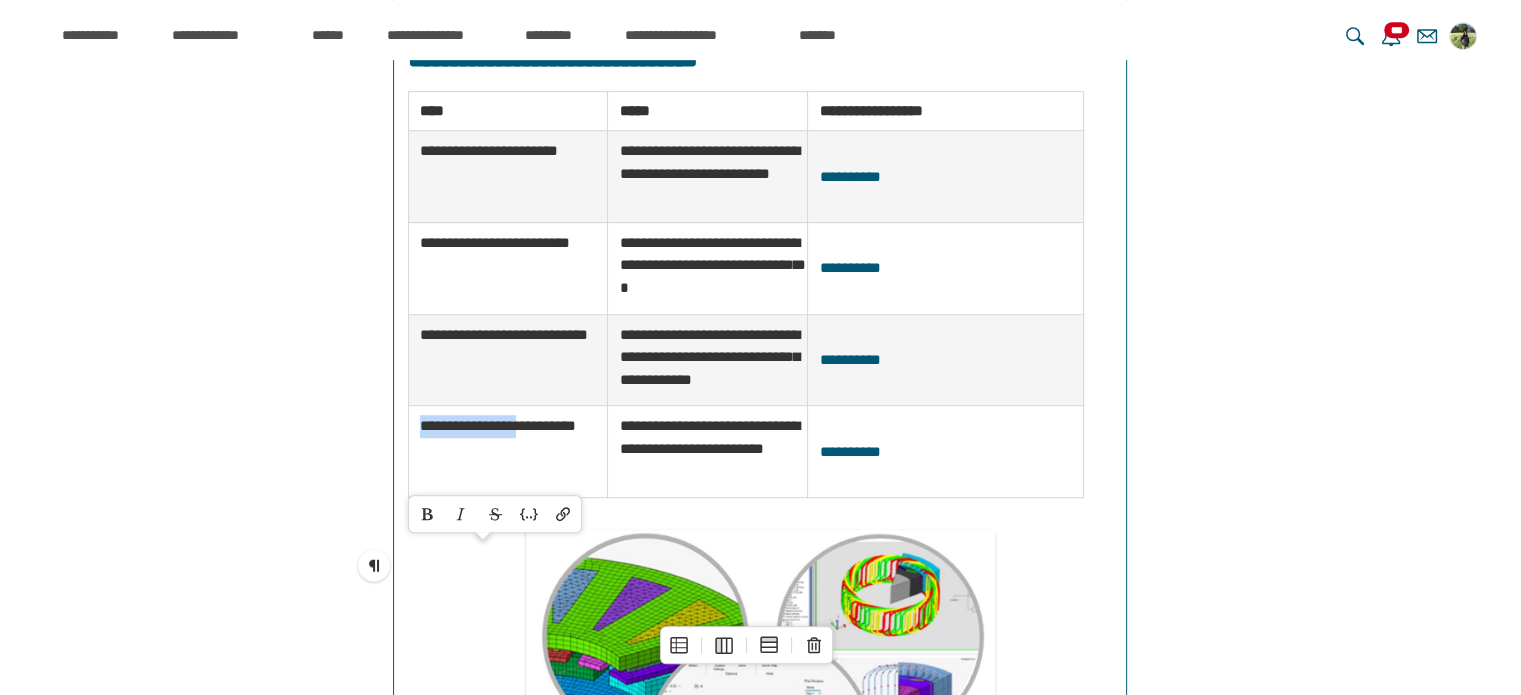 scroll, scrollTop: 18720, scrollLeft: 0, axis: vertical 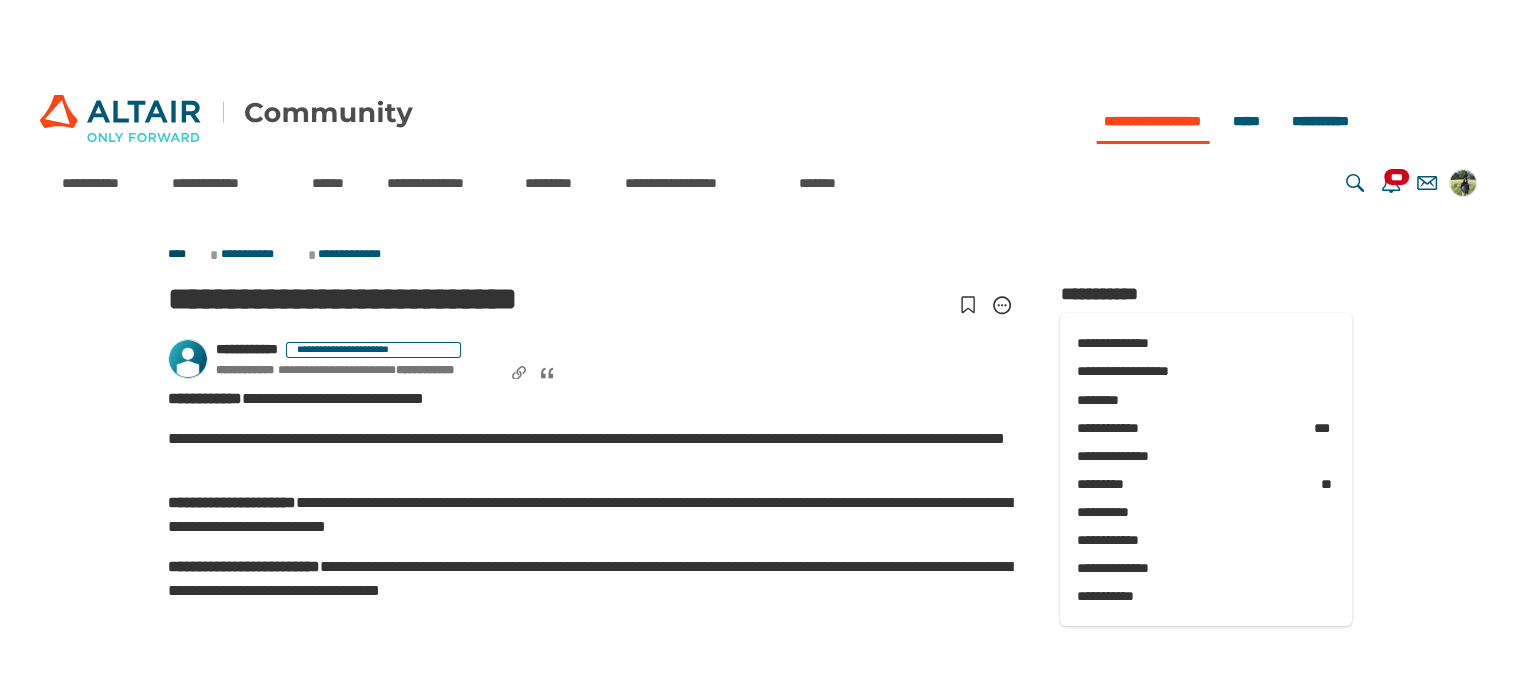 click on "****" at bounding box center [187, 255] 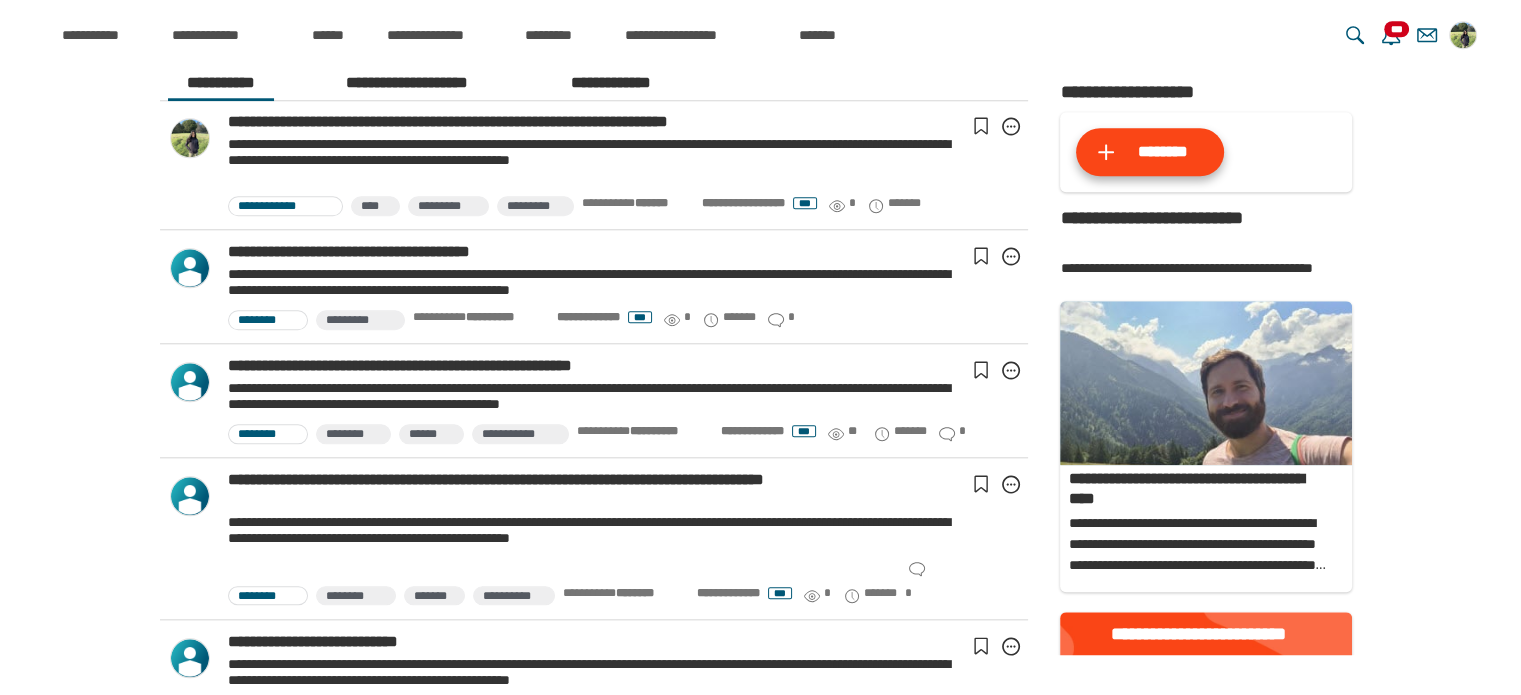 scroll, scrollTop: 1956, scrollLeft: 0, axis: vertical 